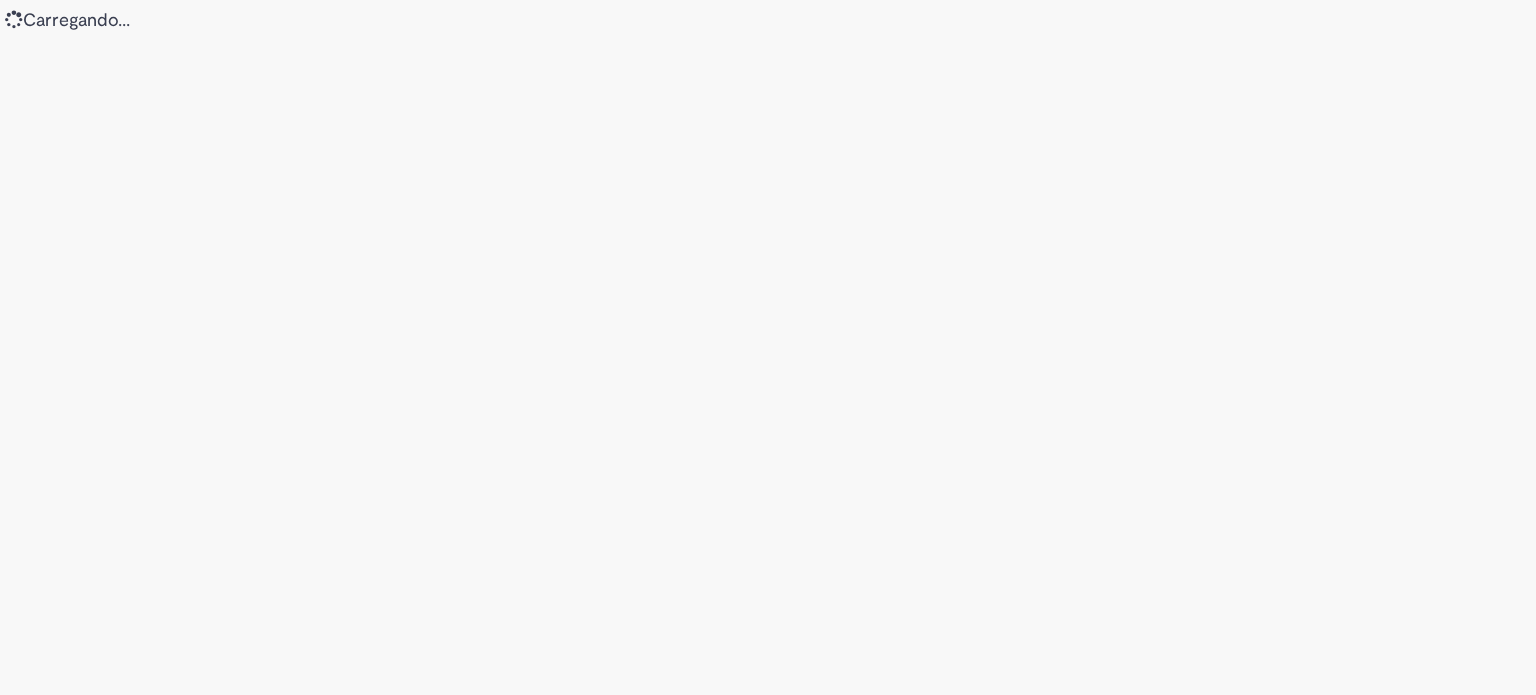 scroll, scrollTop: 0, scrollLeft: 0, axis: both 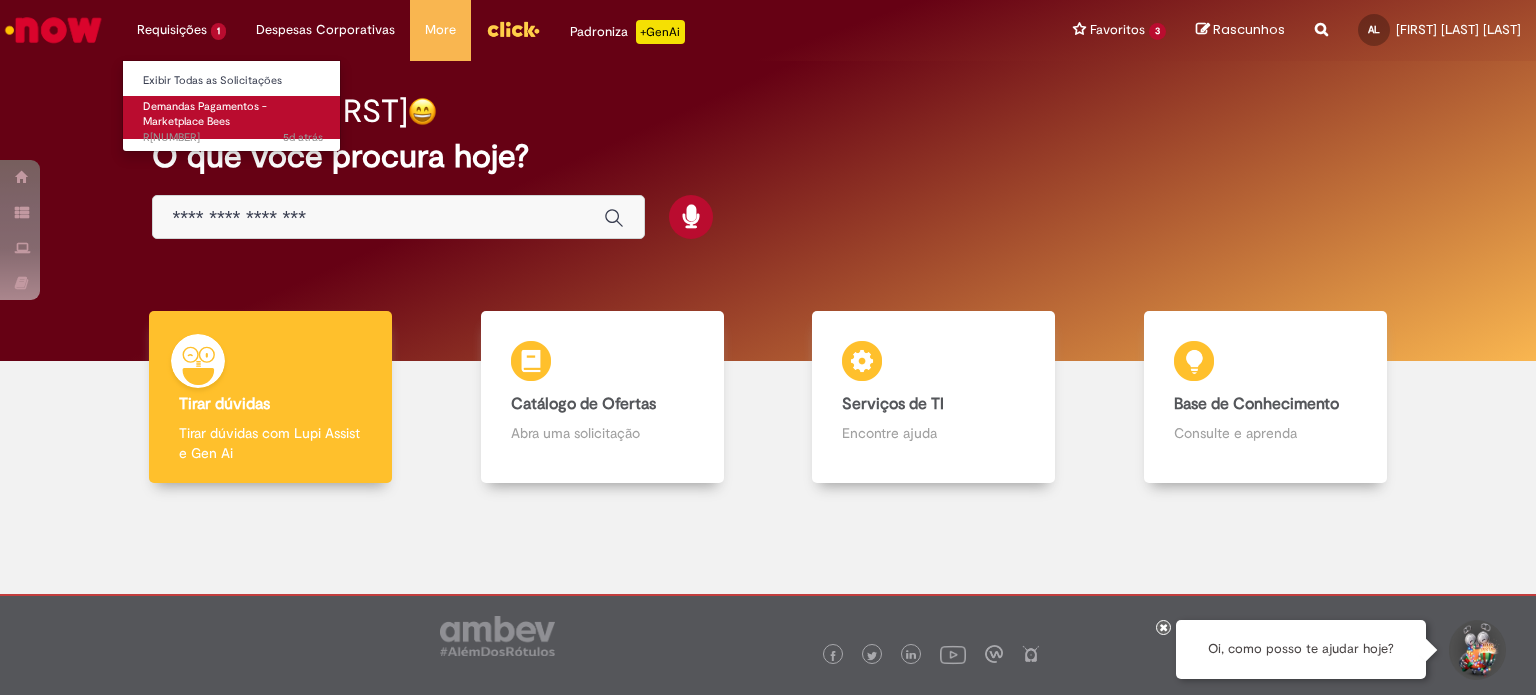 click on "Demandas Pagamentos - Marketplace Bees" at bounding box center (205, 114) 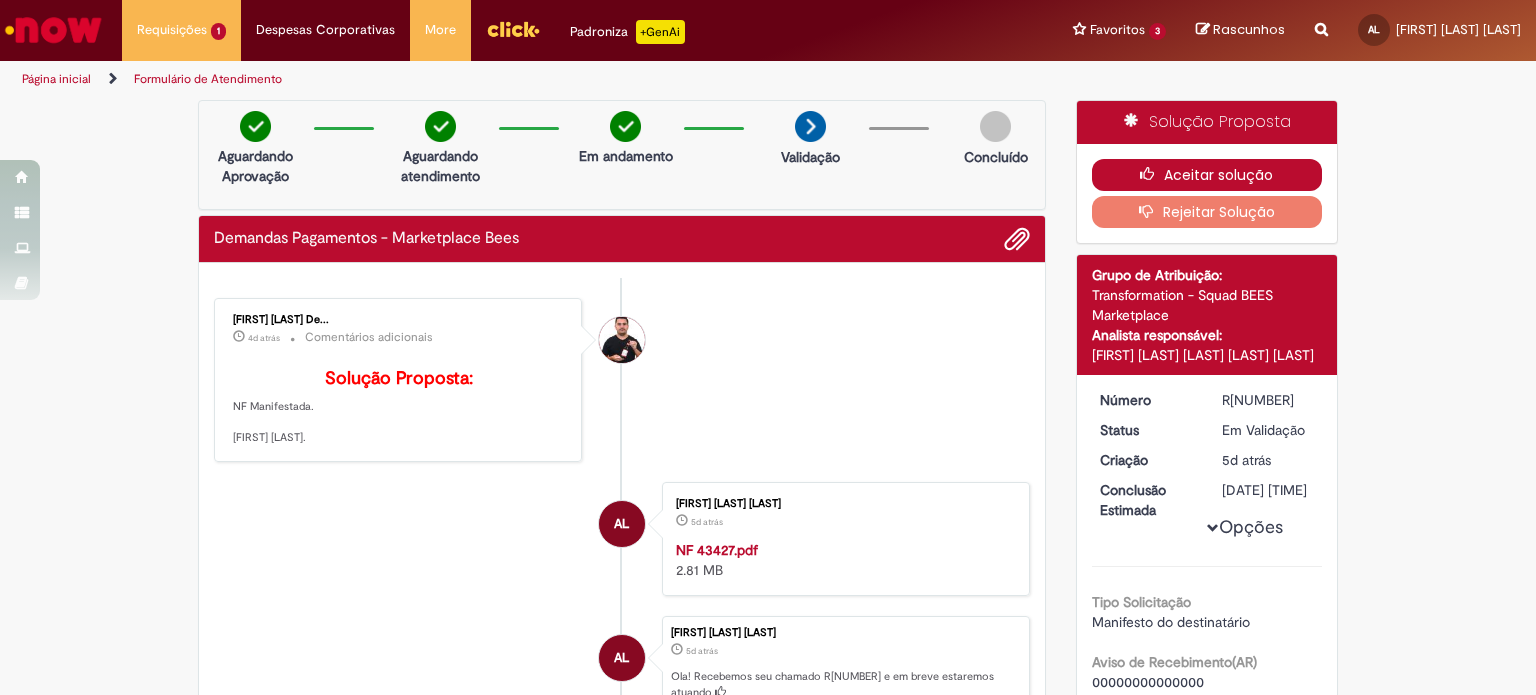 click on "Aceitar solução" at bounding box center [1207, 175] 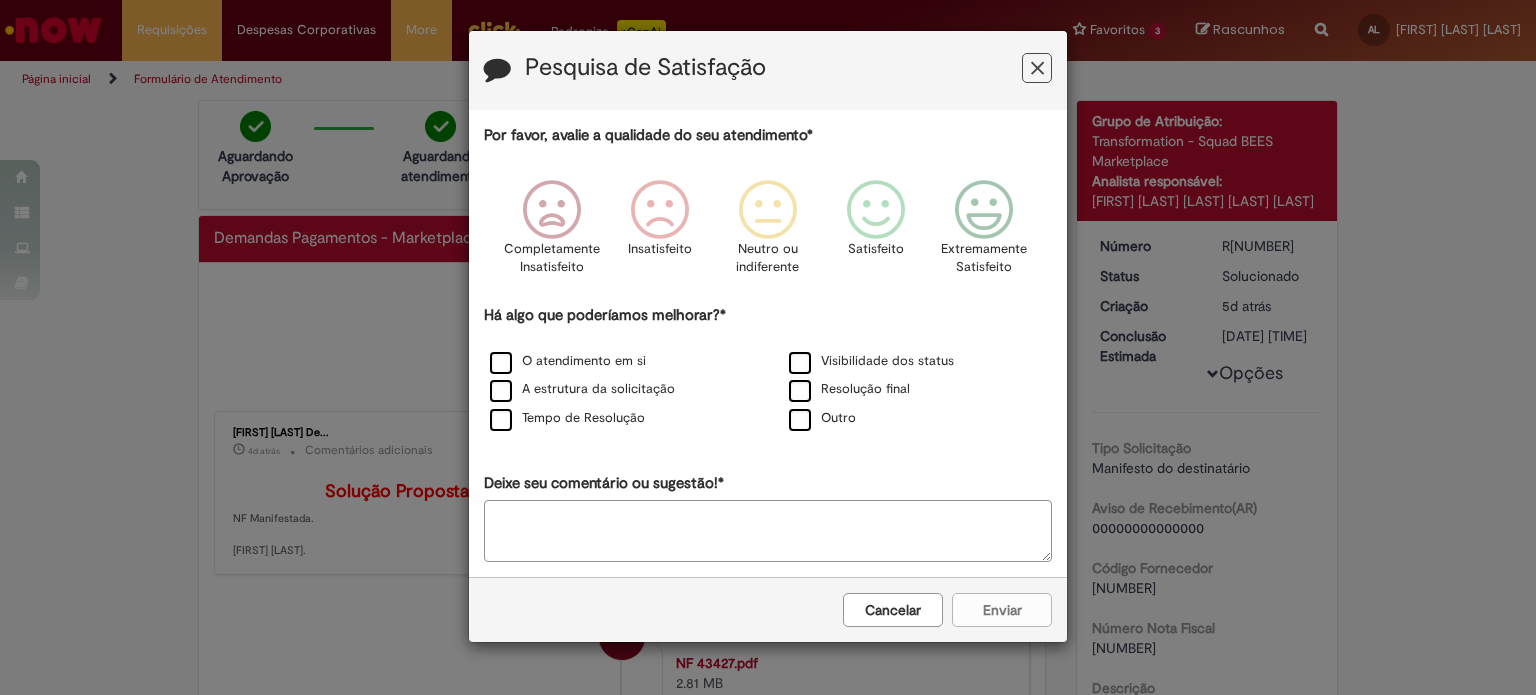 click at bounding box center (1037, 68) 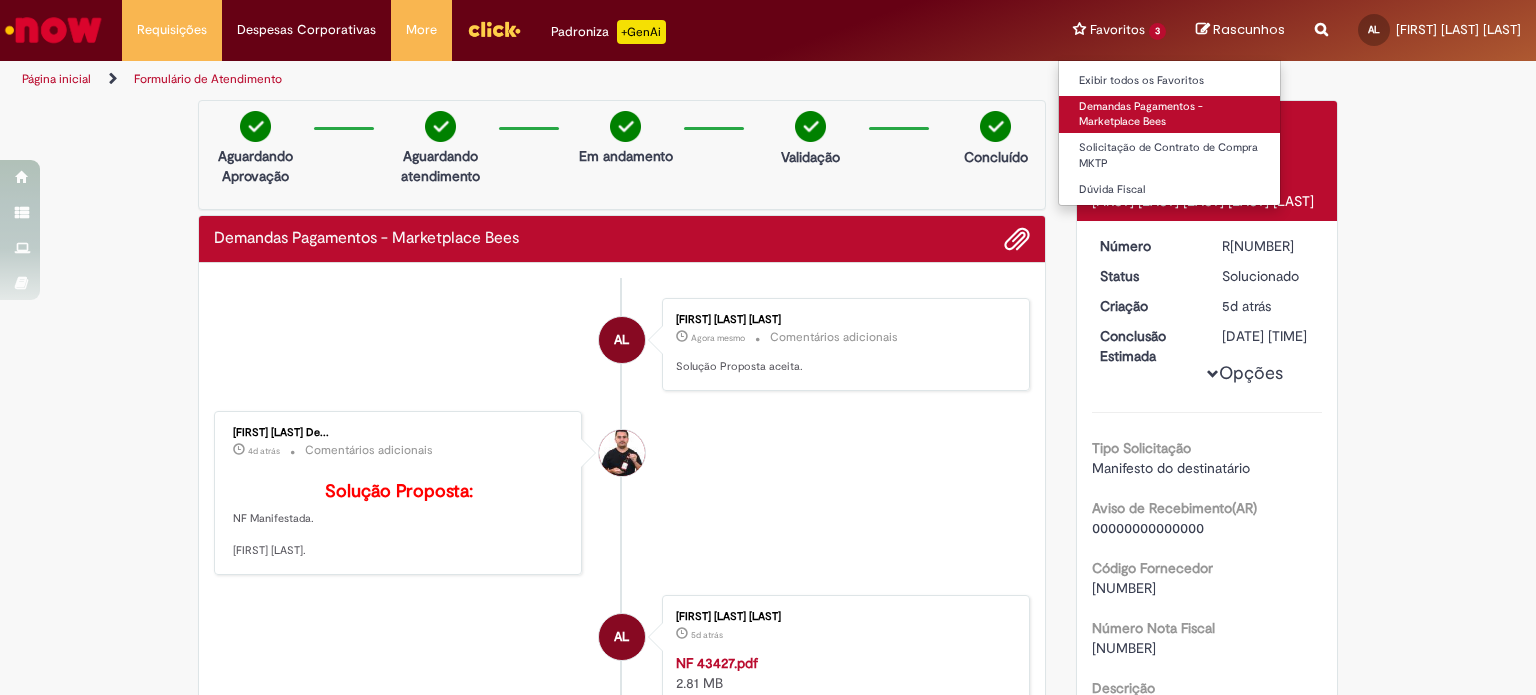 click on "Demandas Pagamentos - Marketplace Bees" at bounding box center [1169, 114] 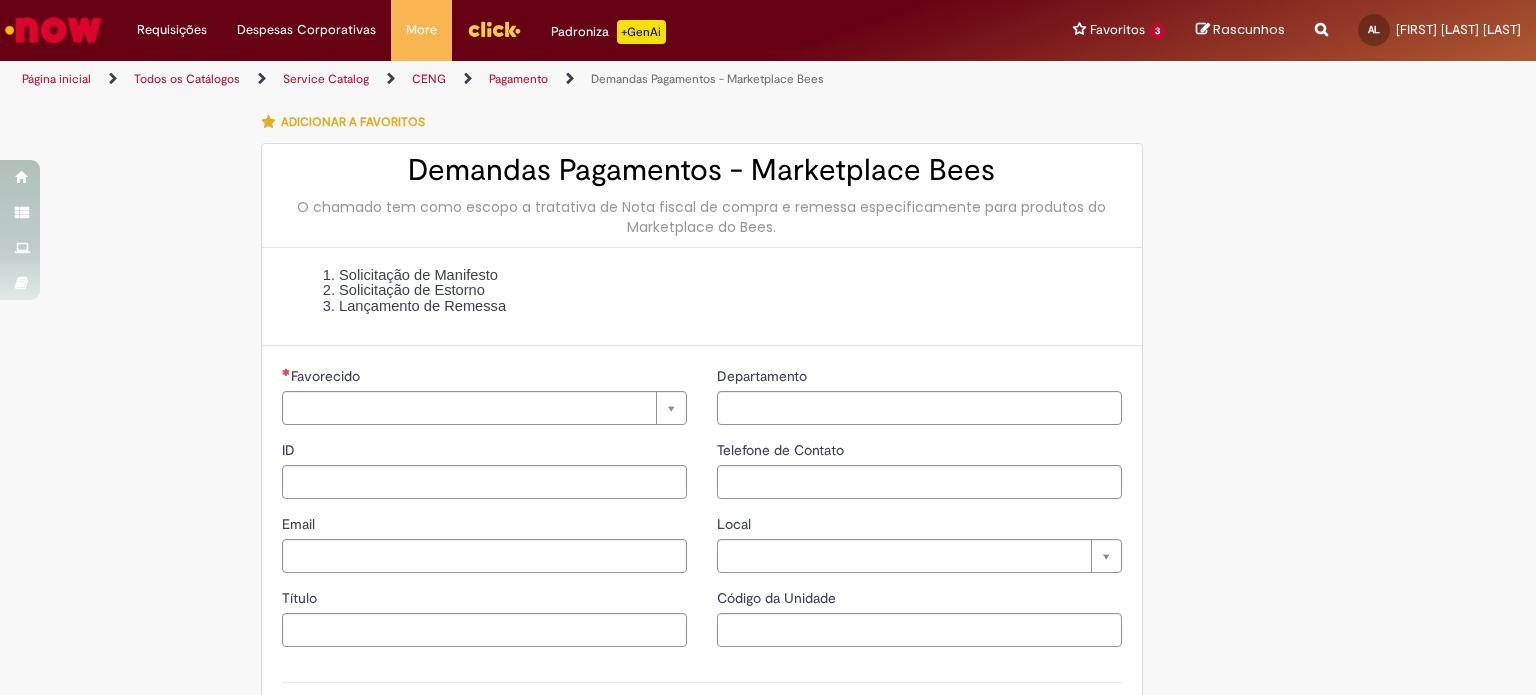 type on "********" 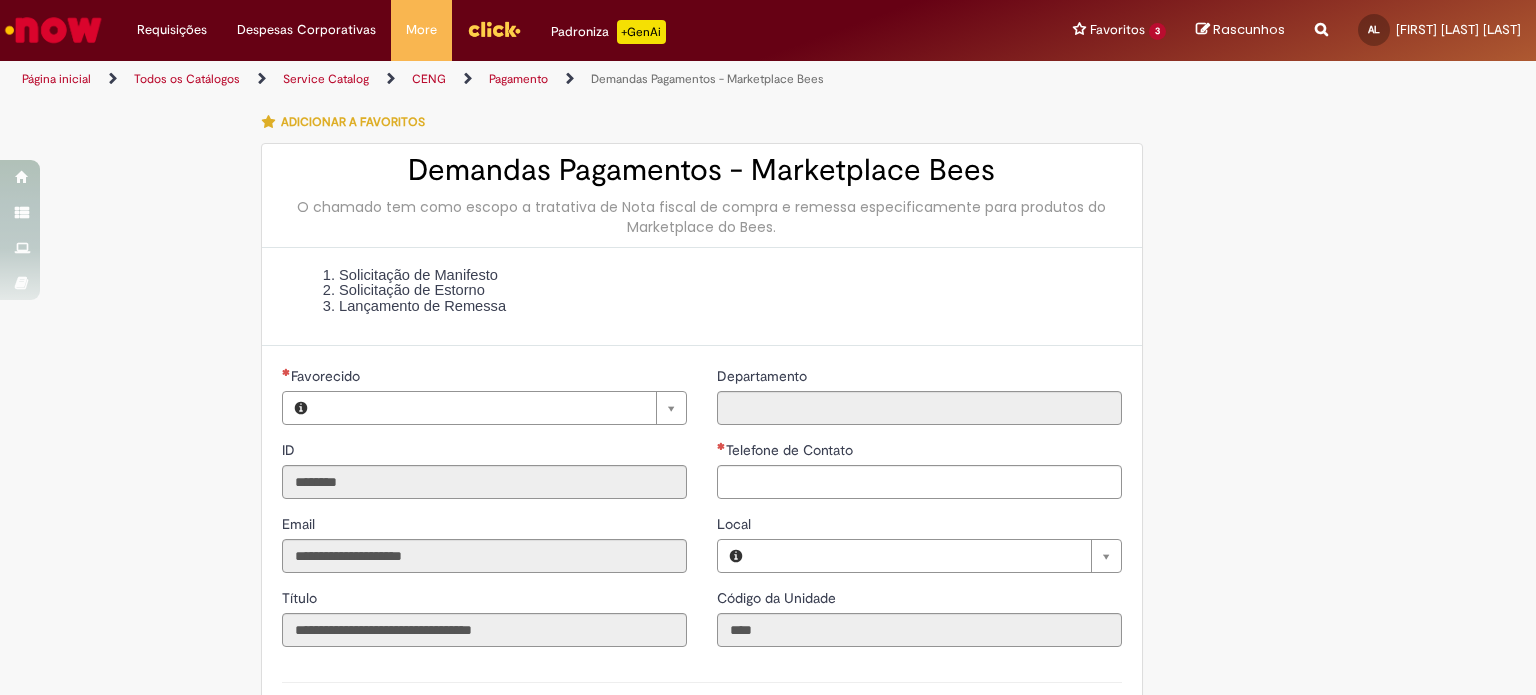 type on "**********" 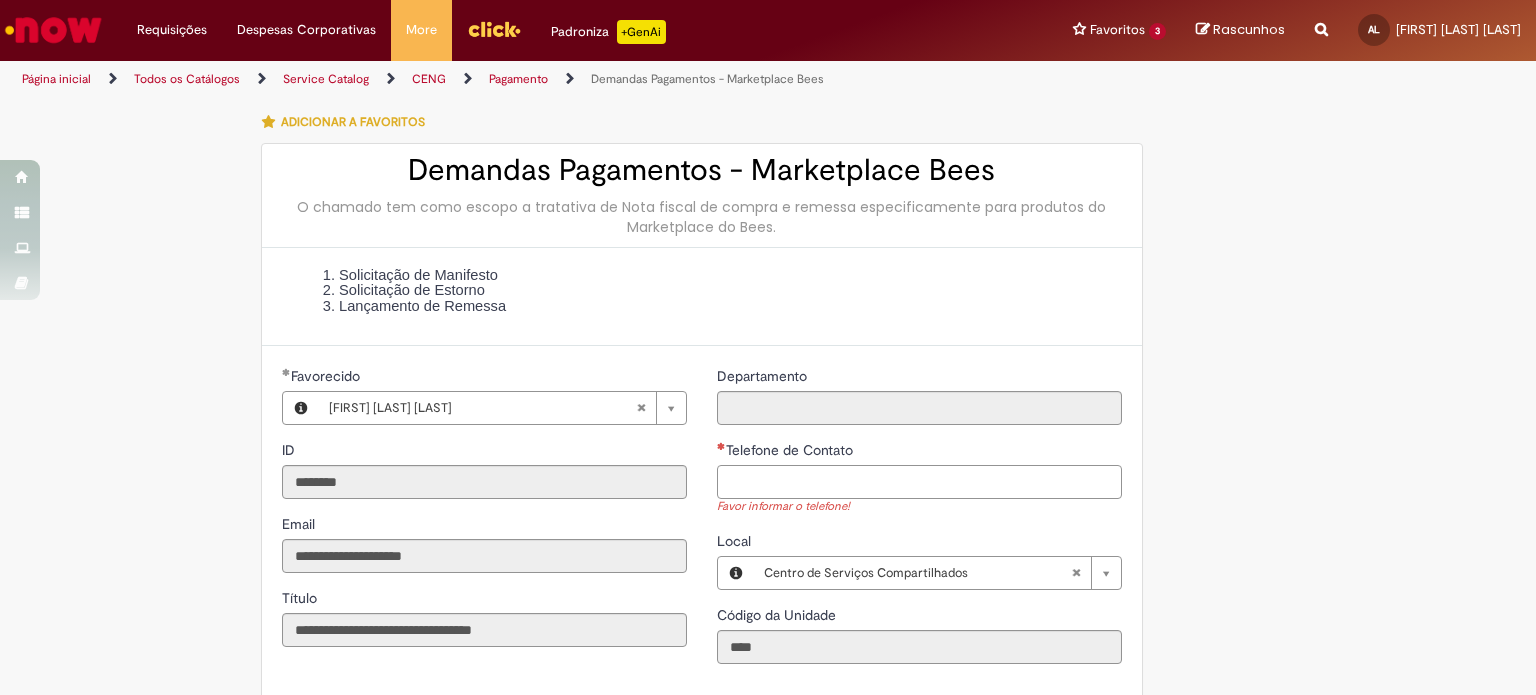 click on "Telefone de Contato" at bounding box center (919, 482) 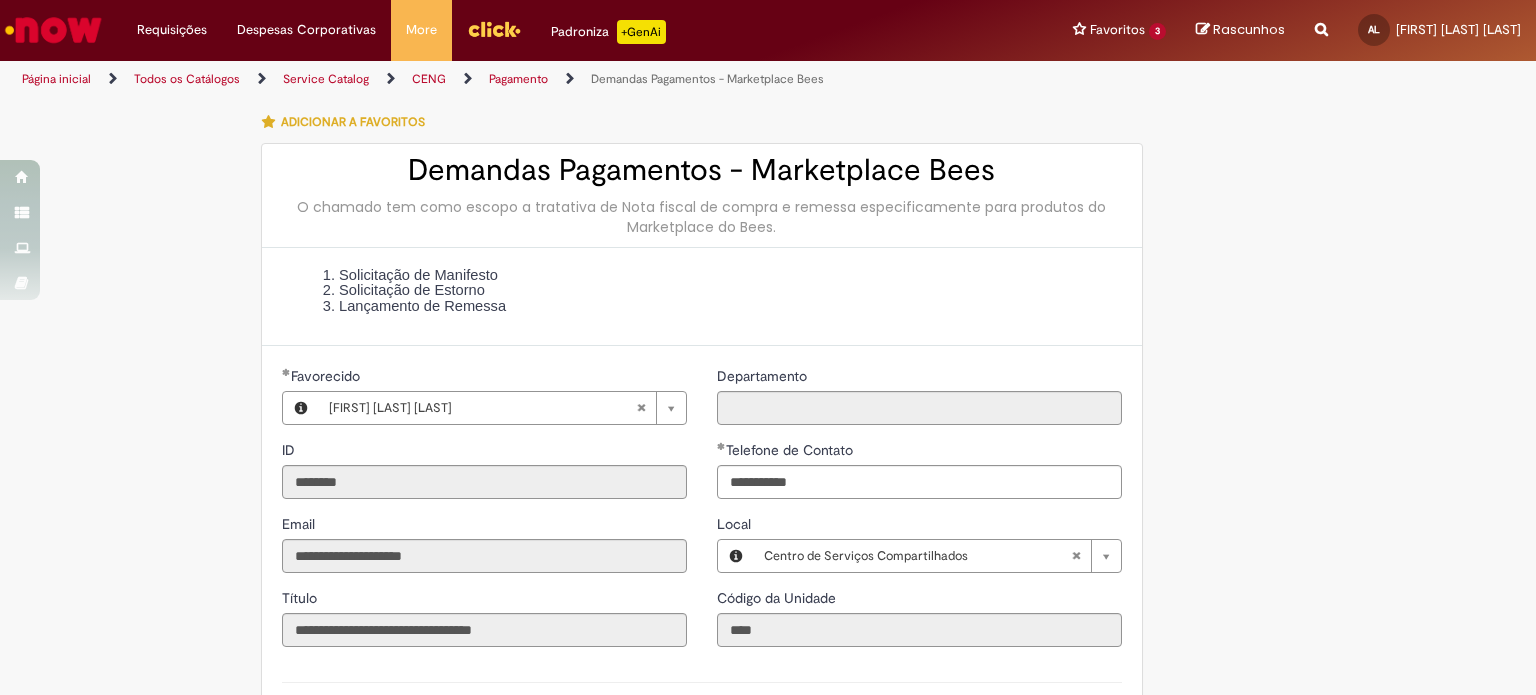 type on "**********" 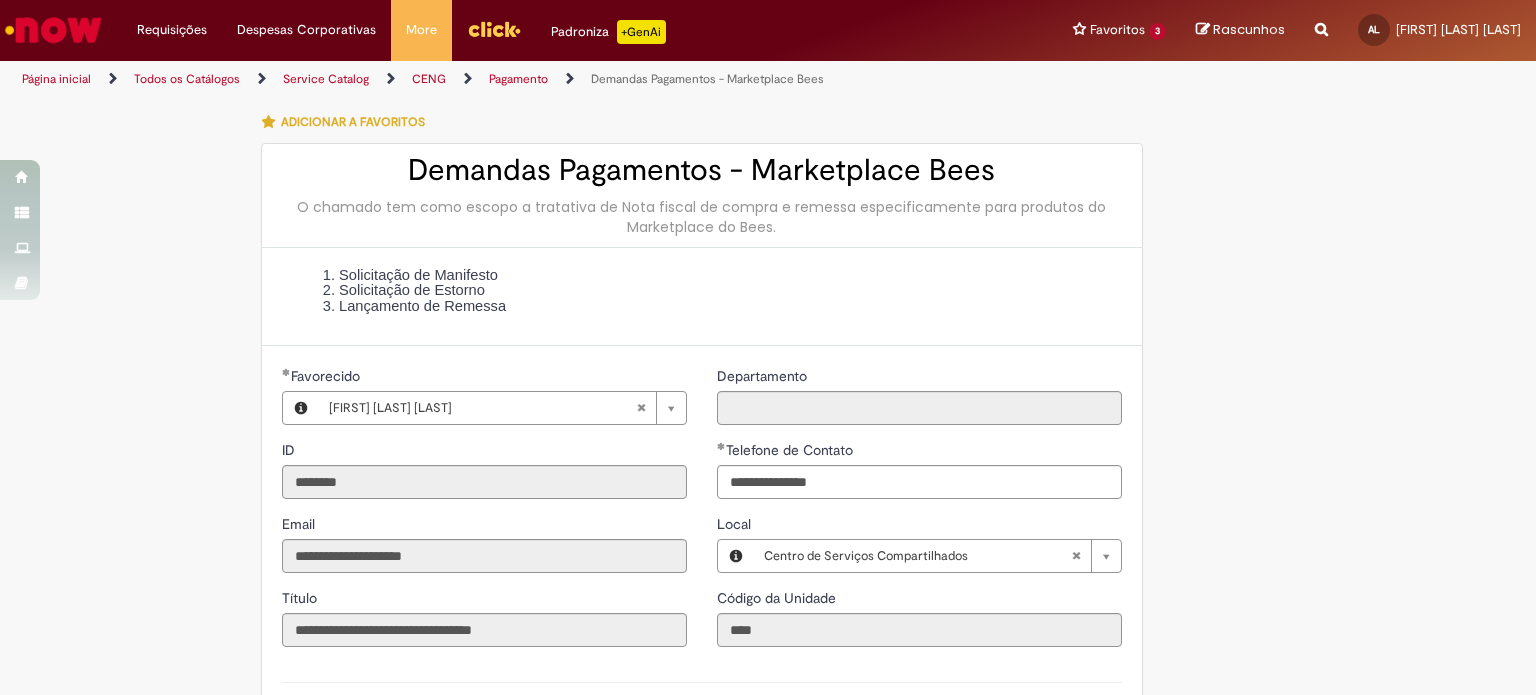 click on "Local" at bounding box center [919, 526] 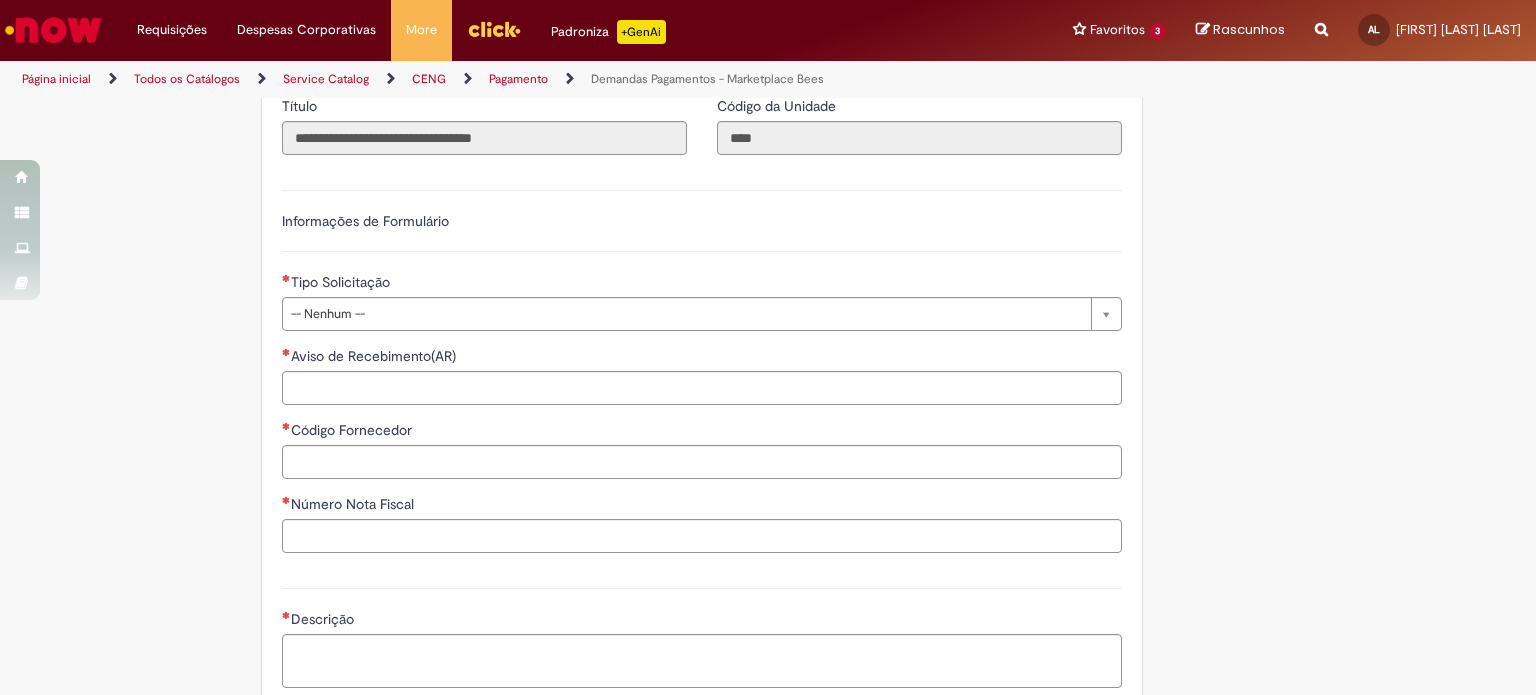 scroll, scrollTop: 494, scrollLeft: 0, axis: vertical 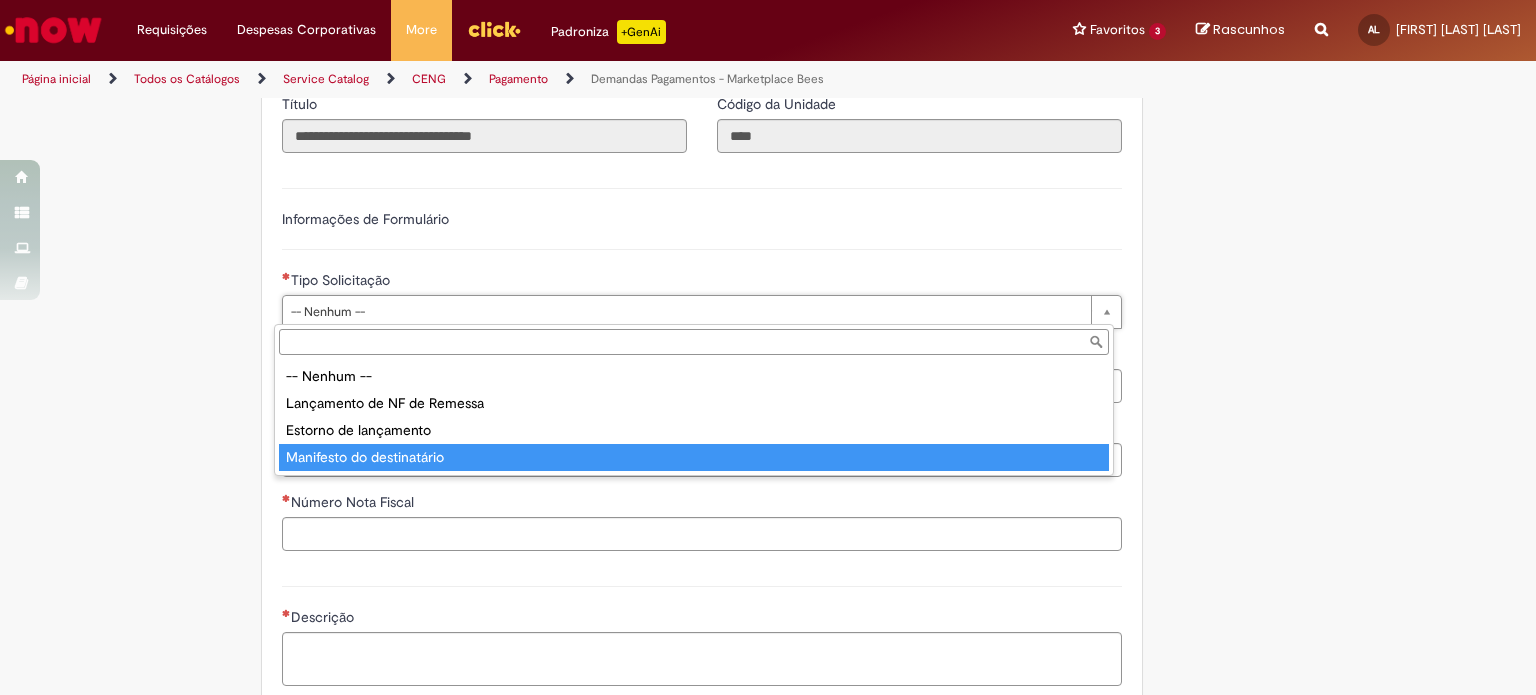 type on "**********" 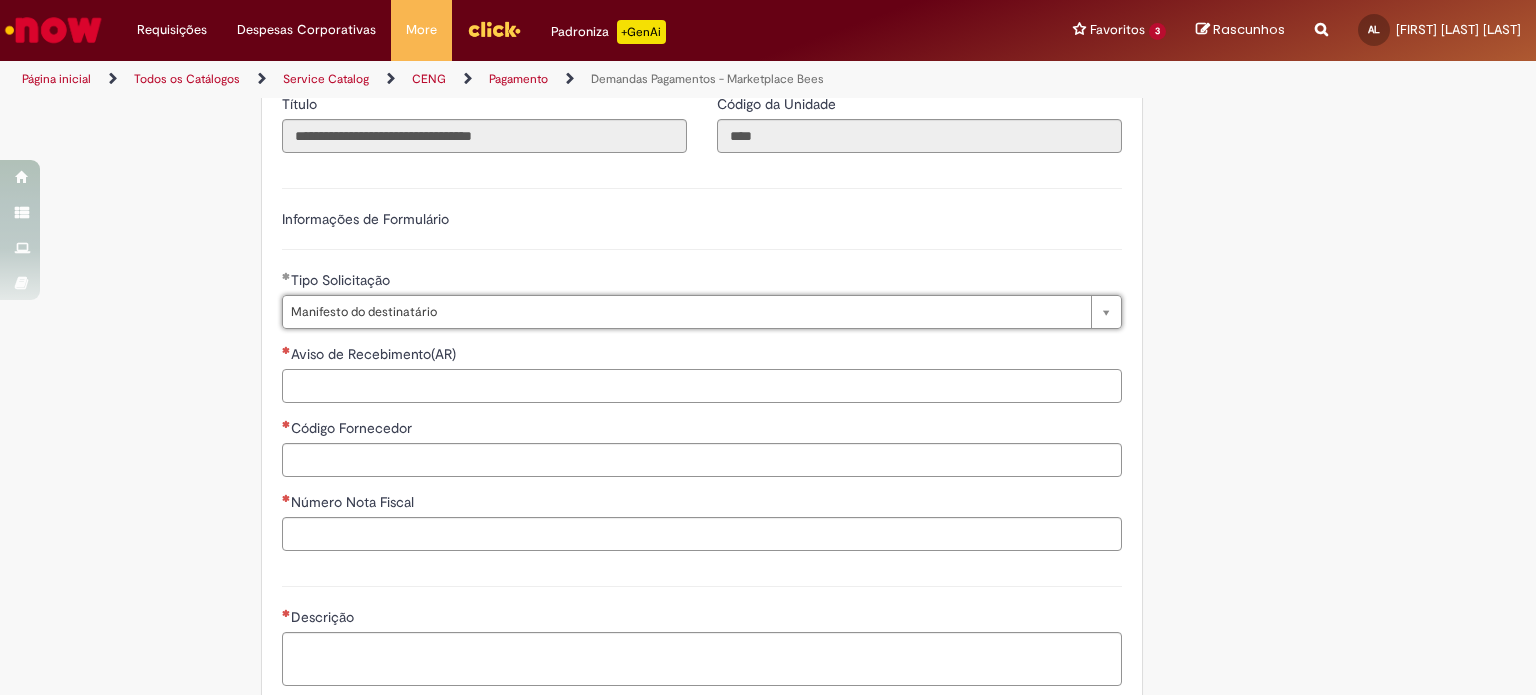 click on "Aviso de Recebimento(AR)" at bounding box center [702, 386] 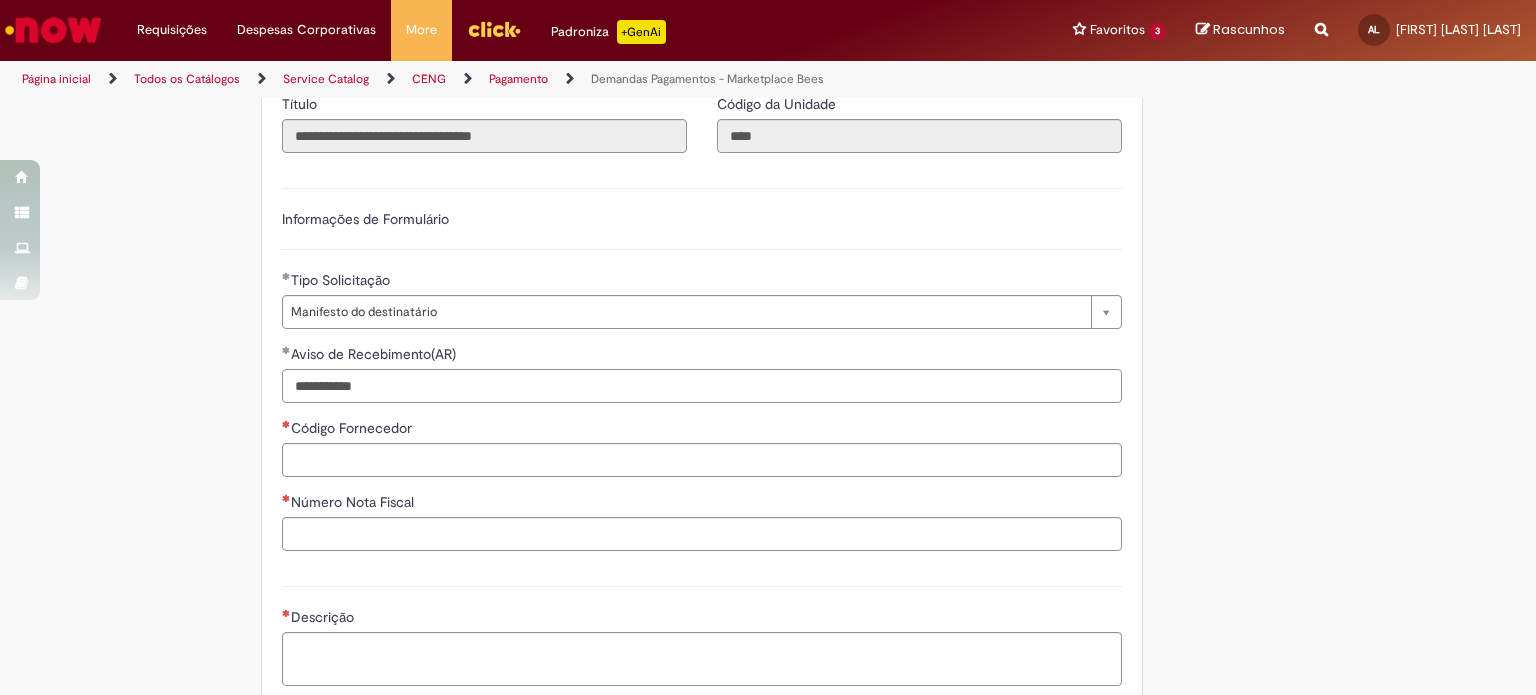 type on "**********" 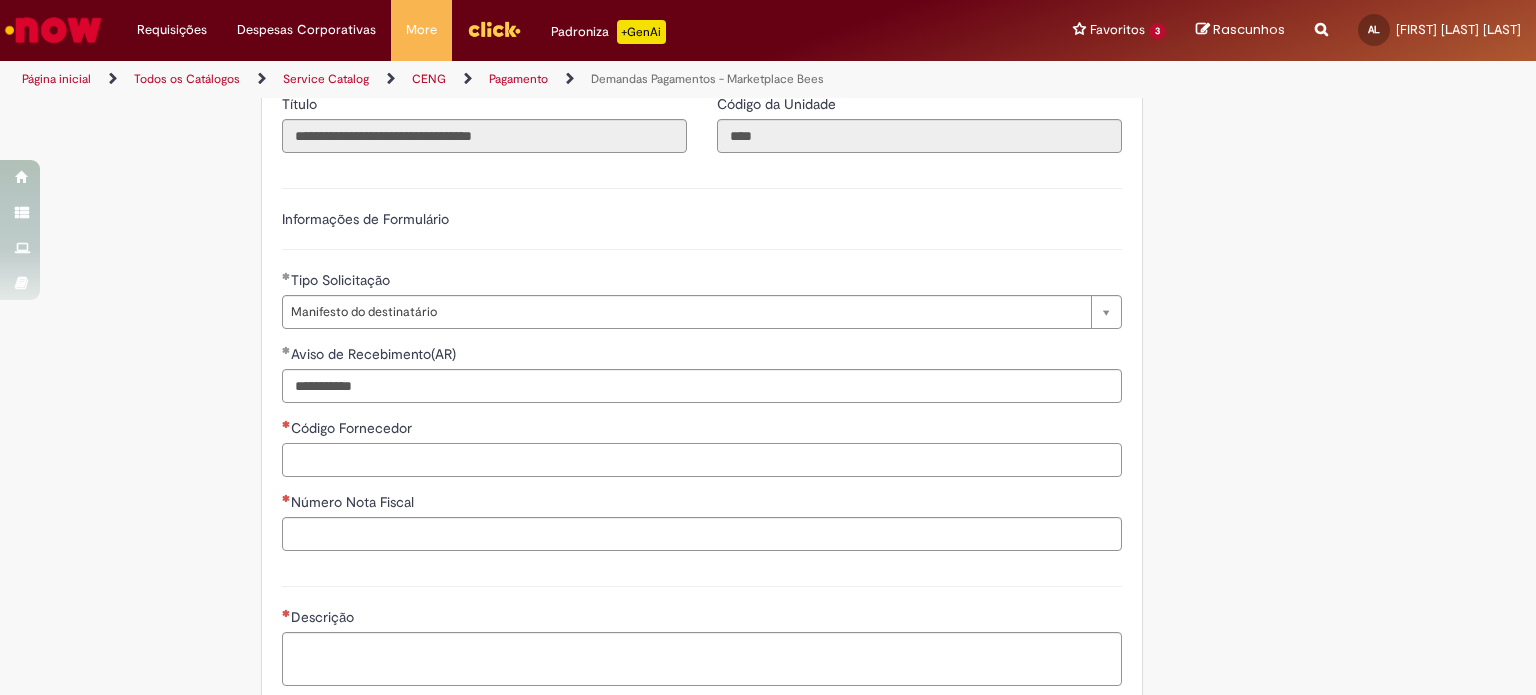 click on "Código Fornecedor" at bounding box center (702, 460) 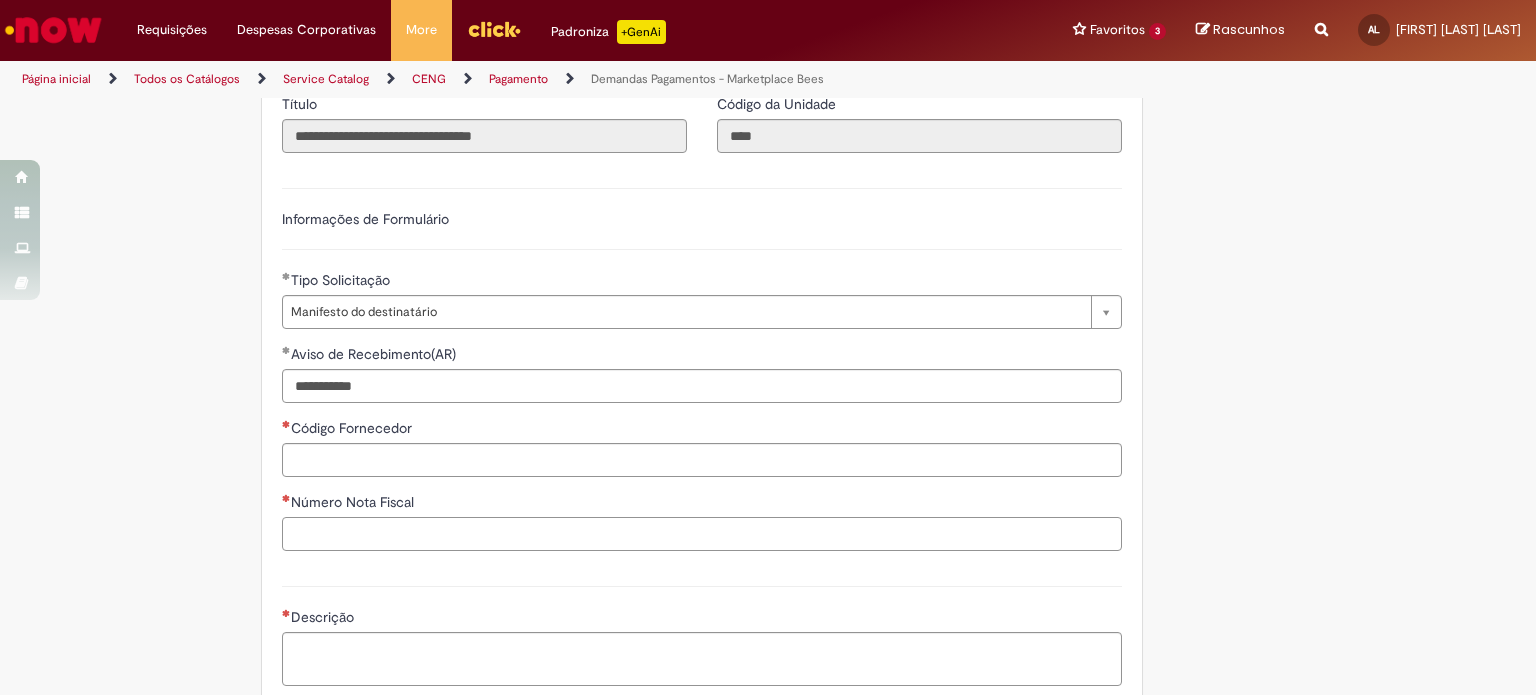 click on "Número Nota Fiscal" at bounding box center (702, 534) 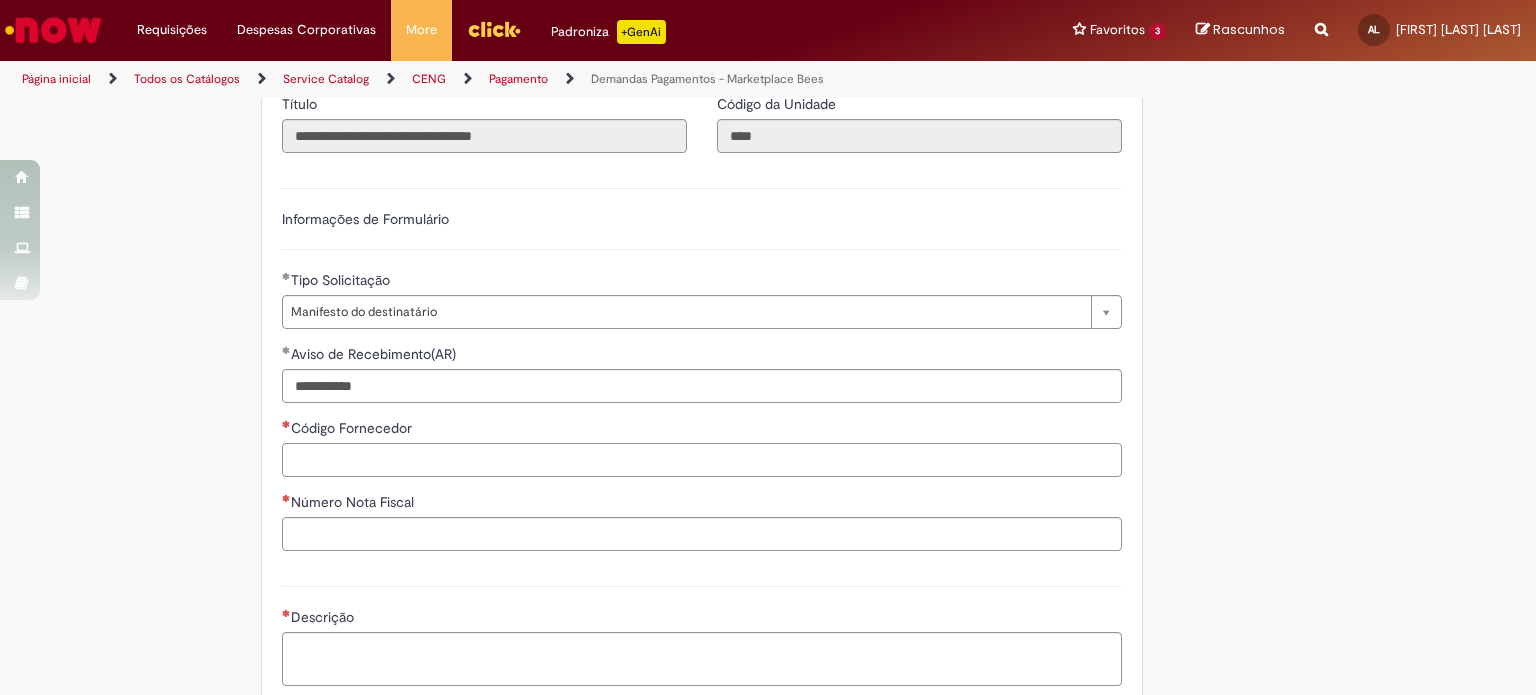 click on "Código Fornecedor" at bounding box center (702, 460) 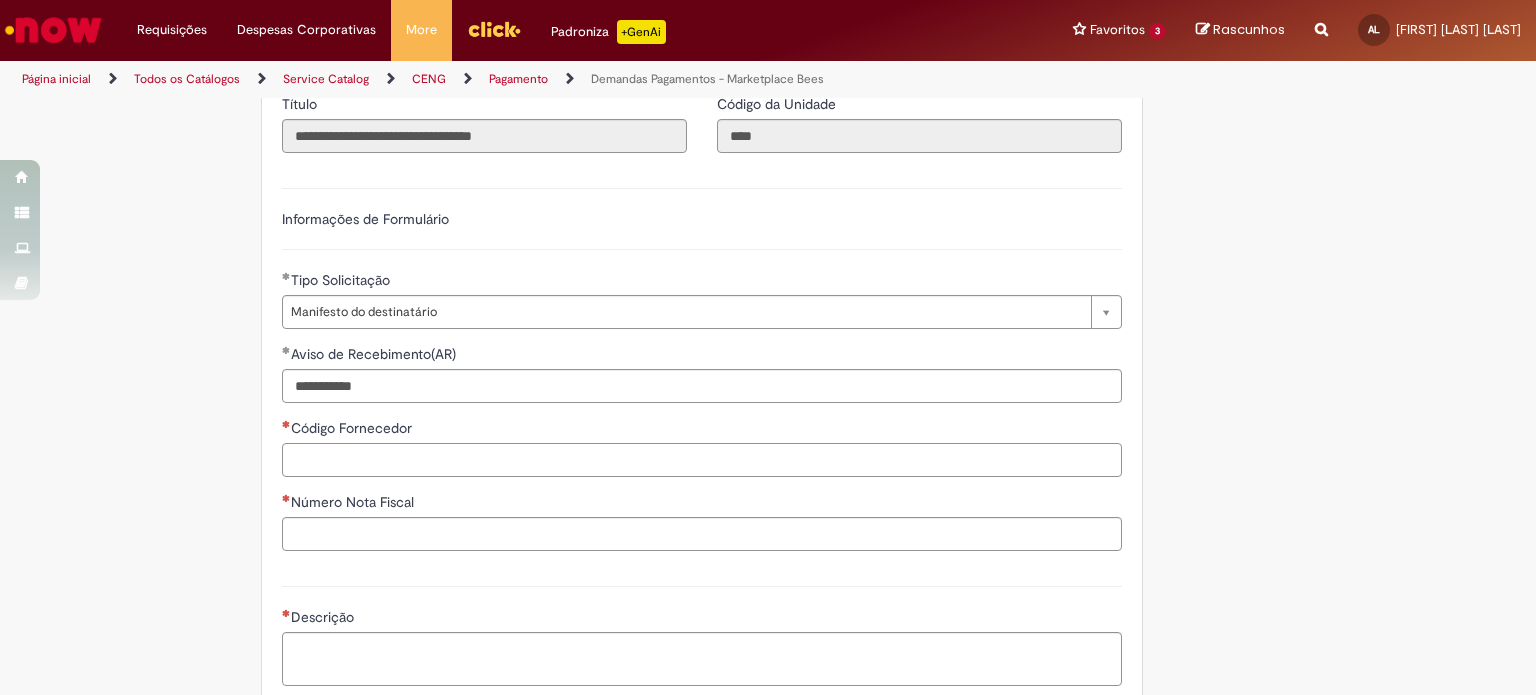 paste on "******" 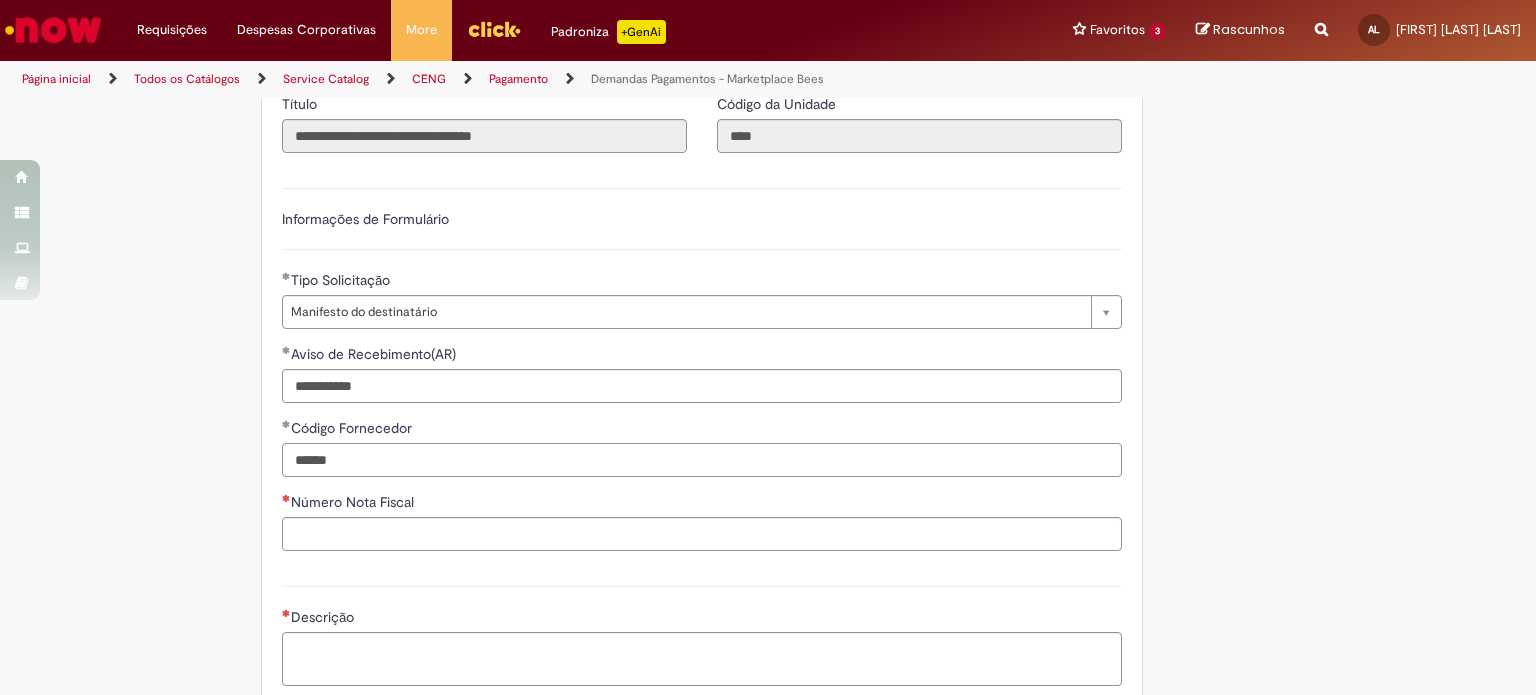 type on "******" 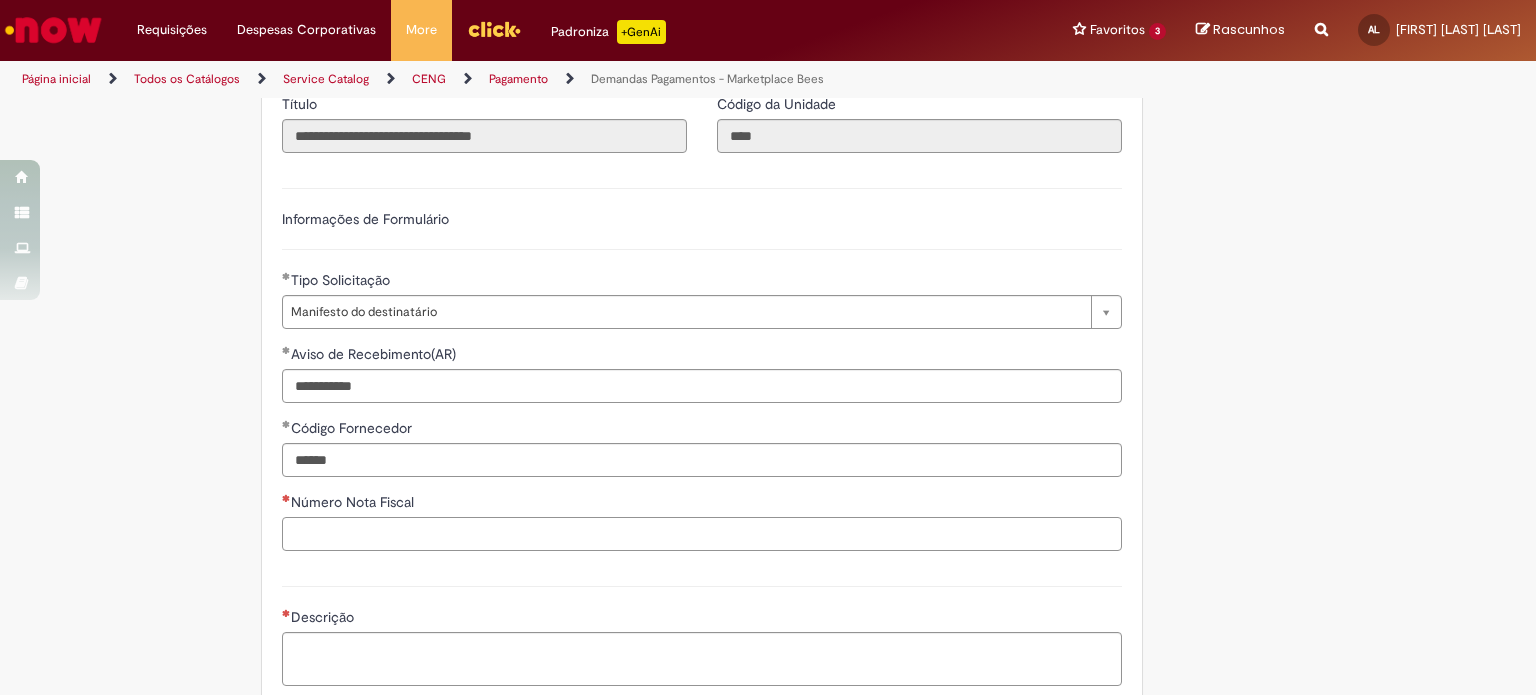 click on "Número Nota Fiscal" at bounding box center [702, 534] 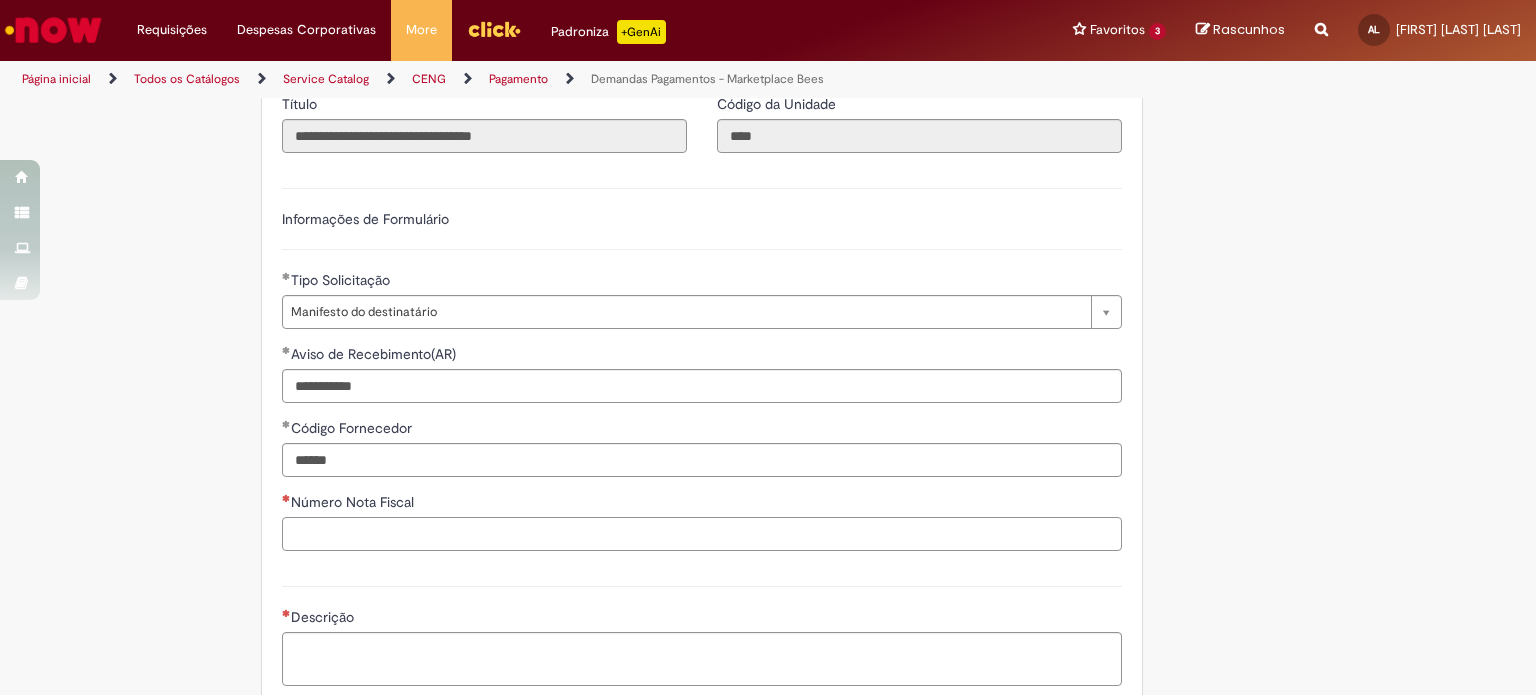 paste on "******" 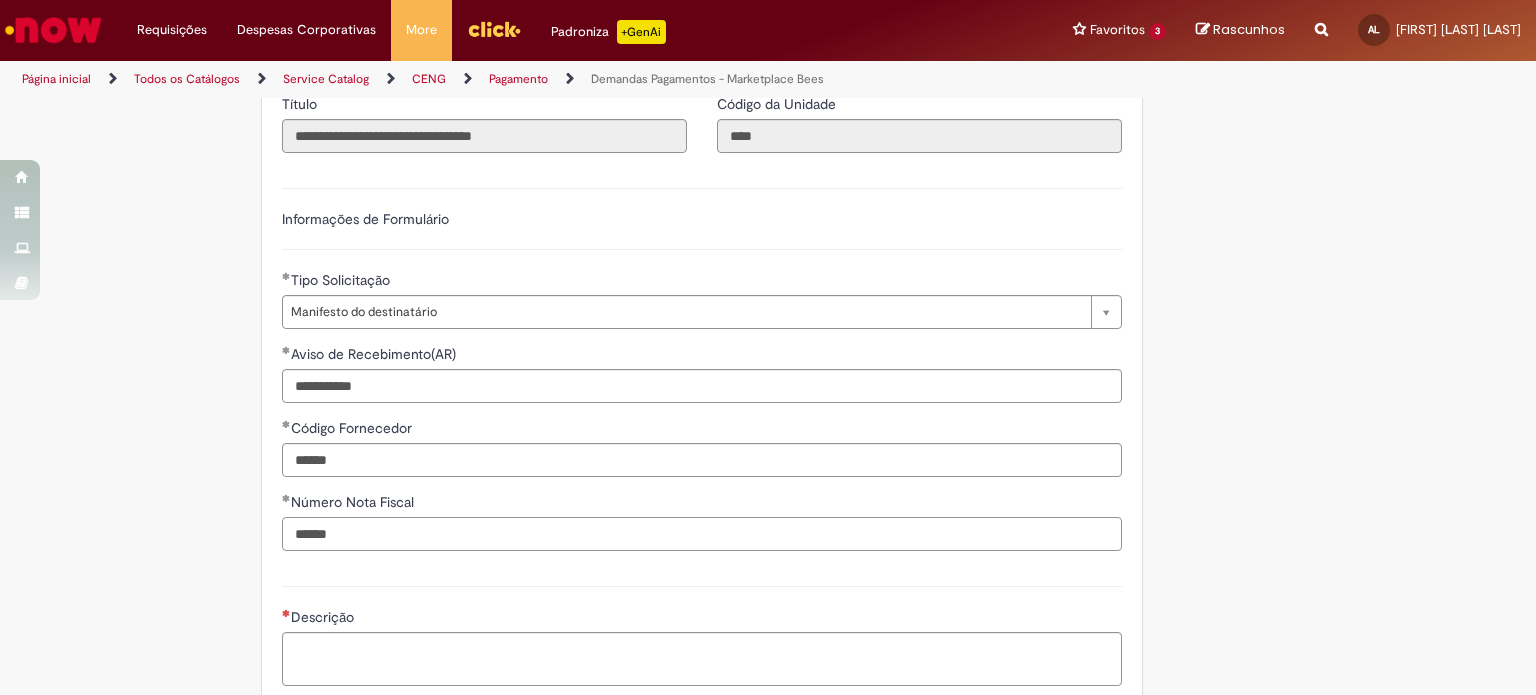 type on "******" 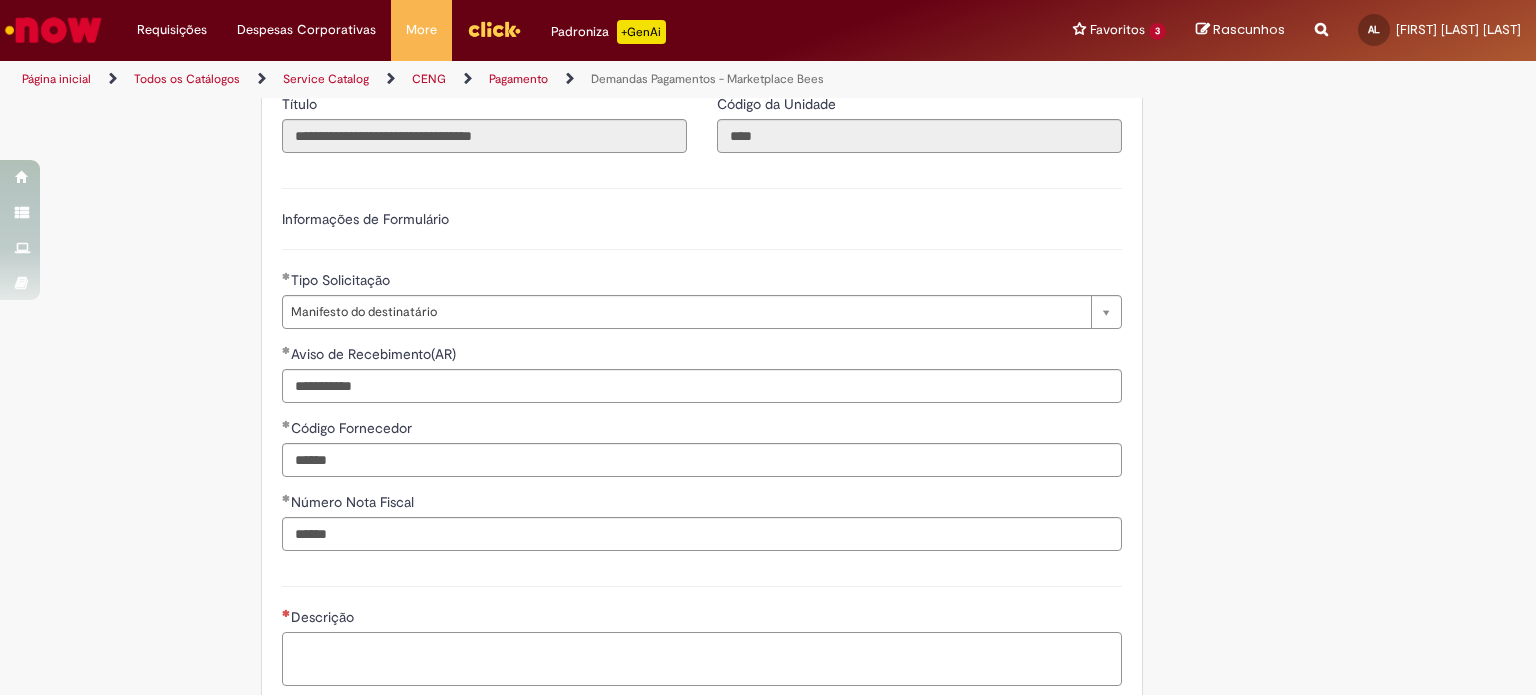 click on "Descrição" at bounding box center (702, 659) 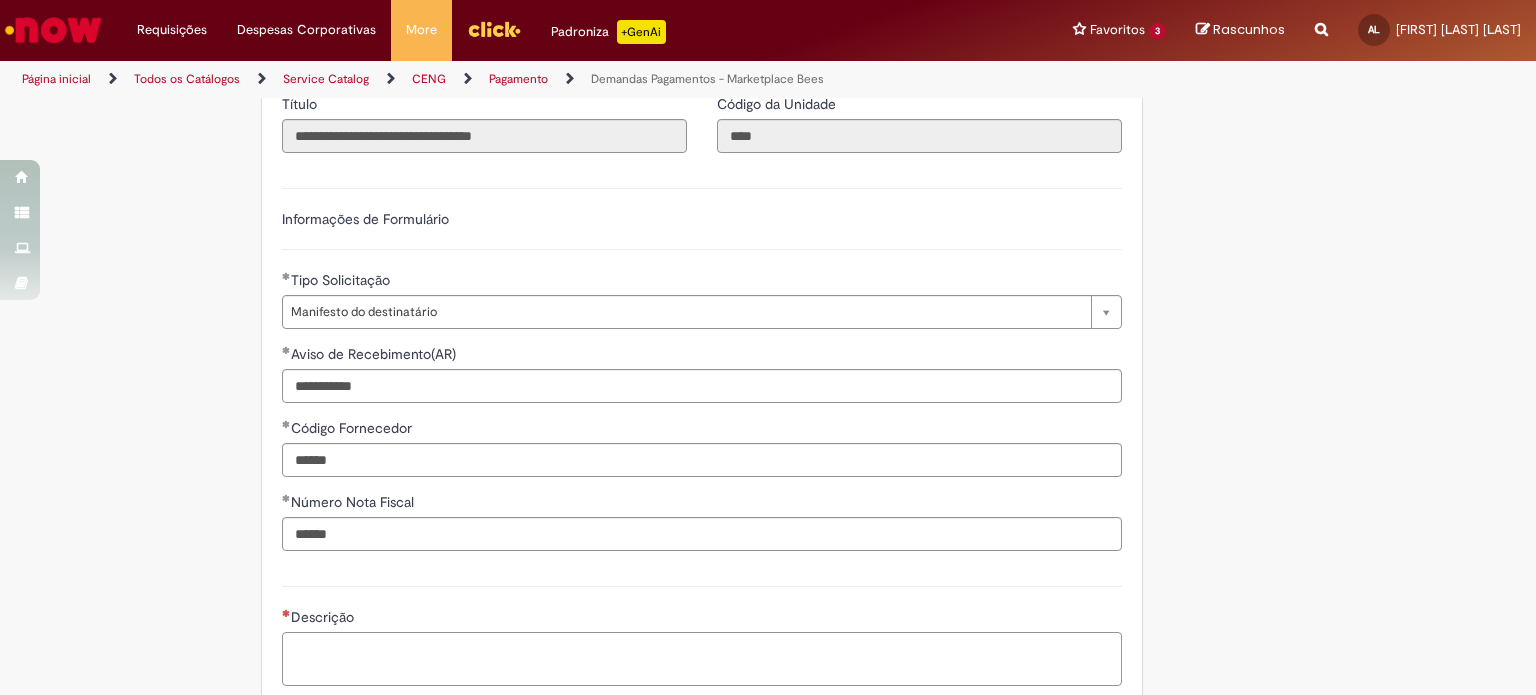 paste on "**********" 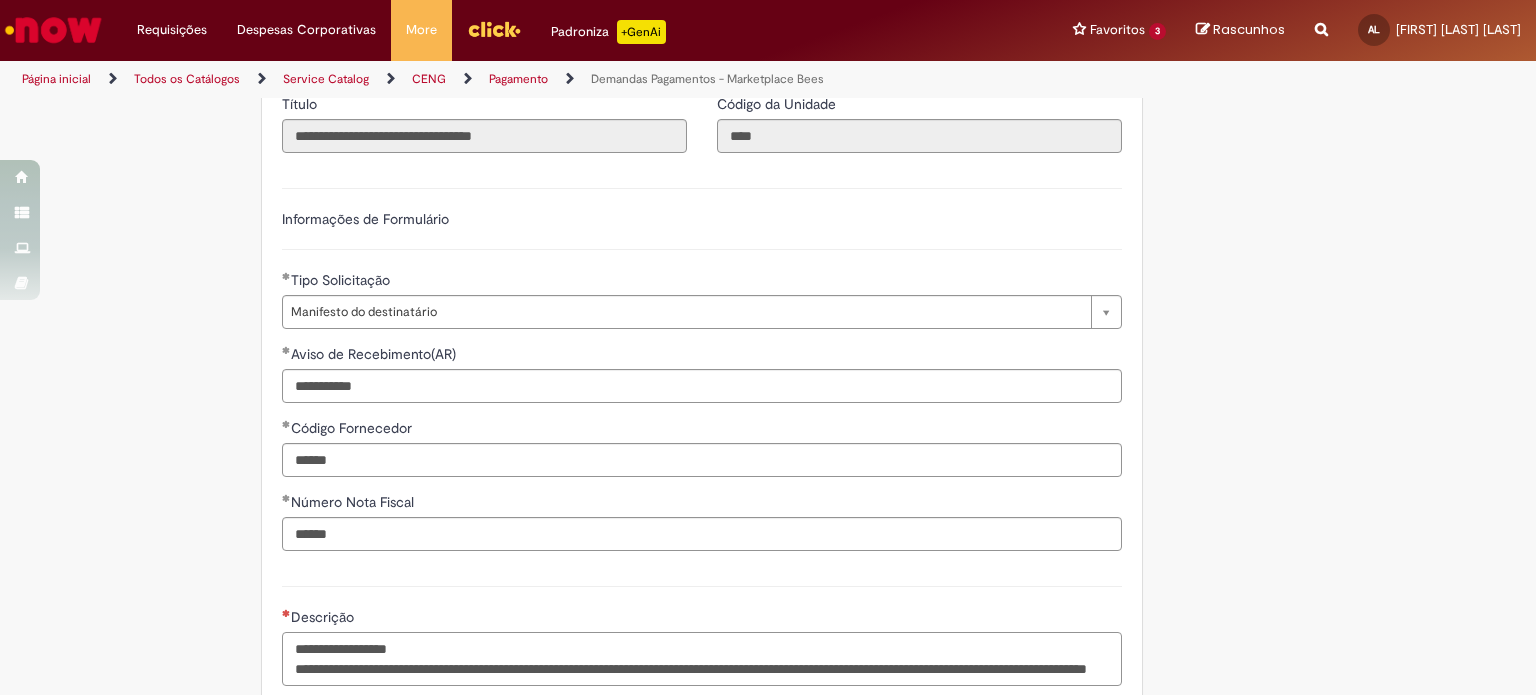 scroll, scrollTop: 496, scrollLeft: 0, axis: vertical 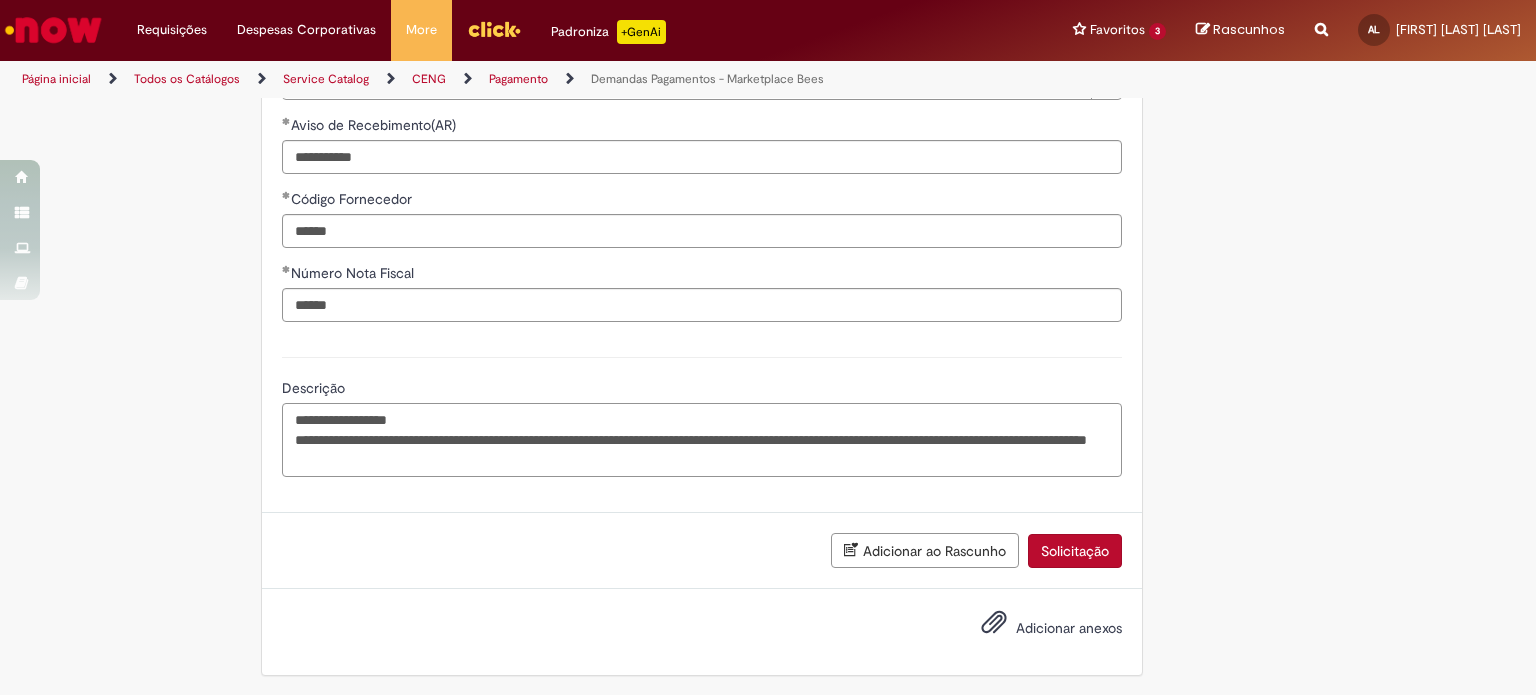 click on "**********" at bounding box center (702, 440) 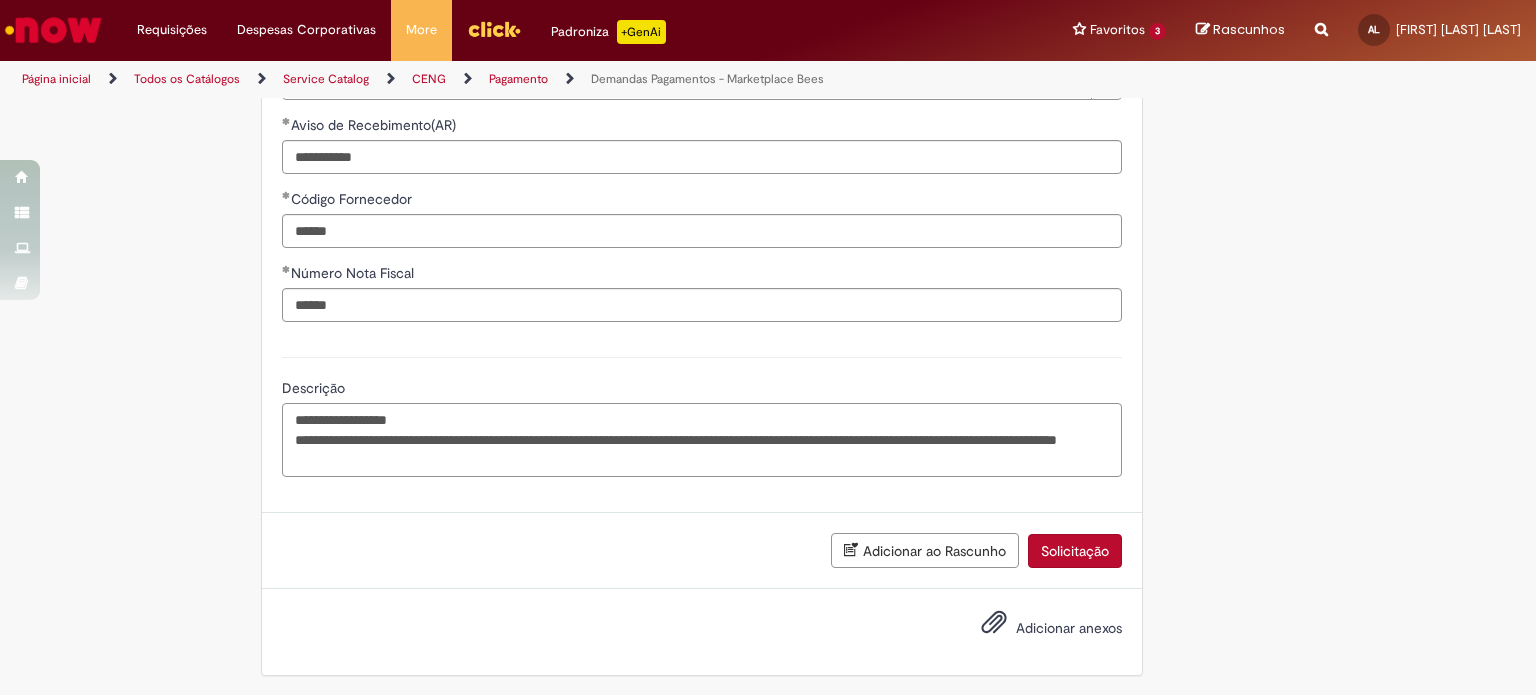 click on "**********" at bounding box center [702, 440] 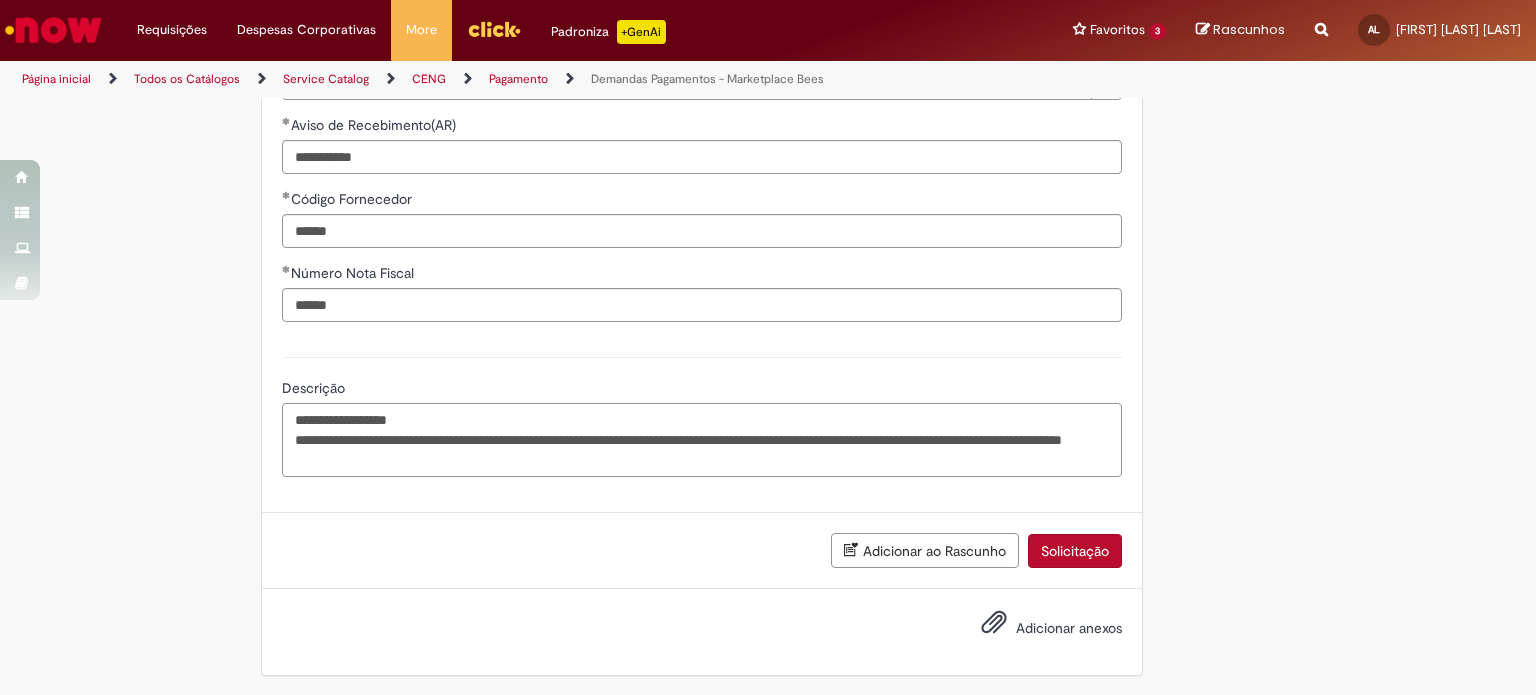 click on "**********" at bounding box center [702, 440] 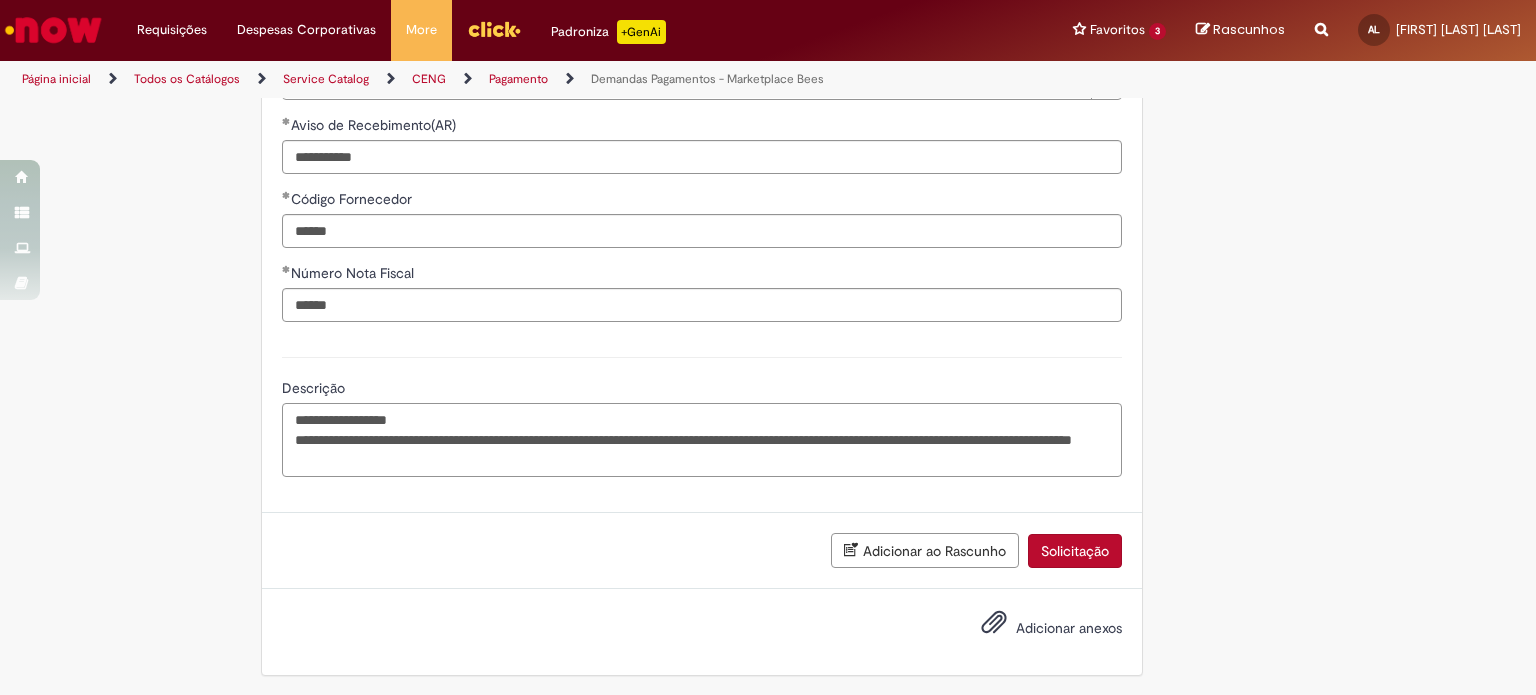 click on "**********" at bounding box center (702, 440) 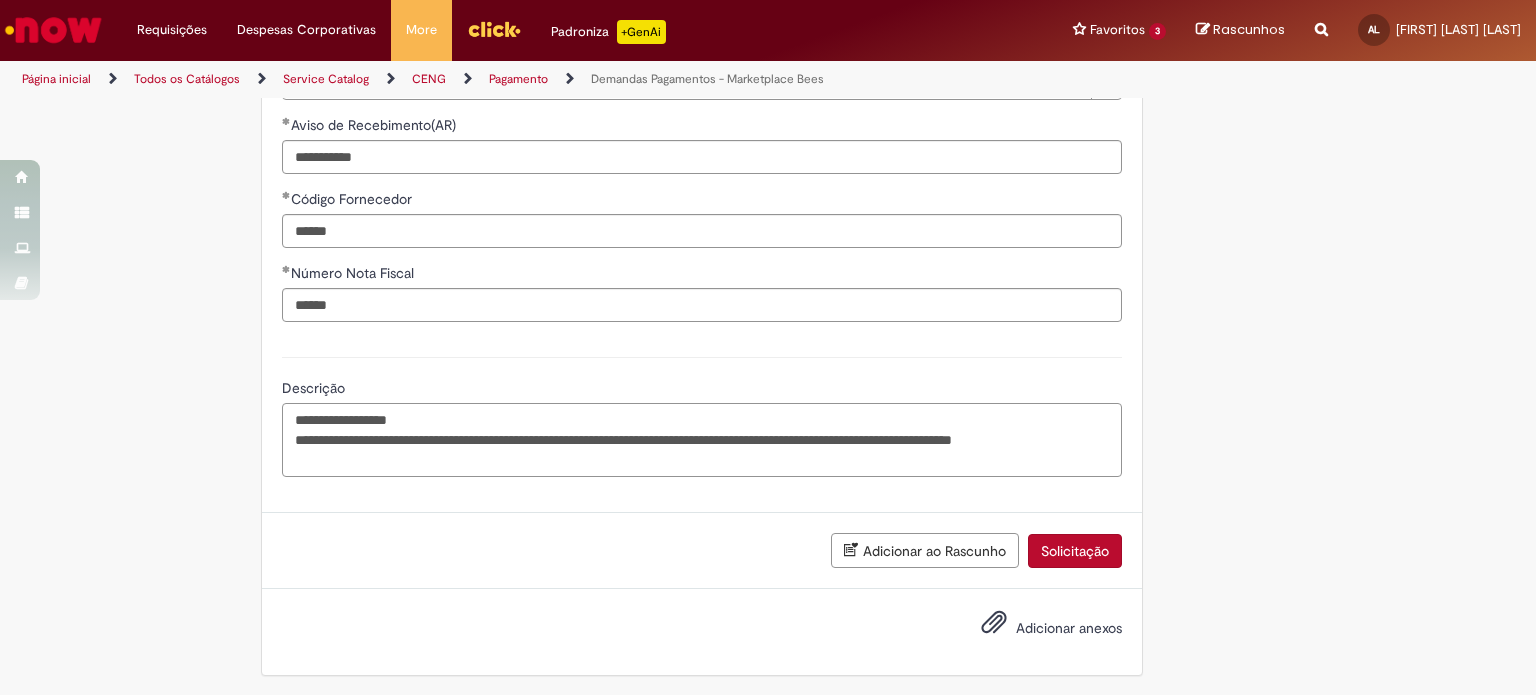 drag, startPoint x: 616, startPoint y: 433, endPoint x: 651, endPoint y: 437, distance: 35.22783 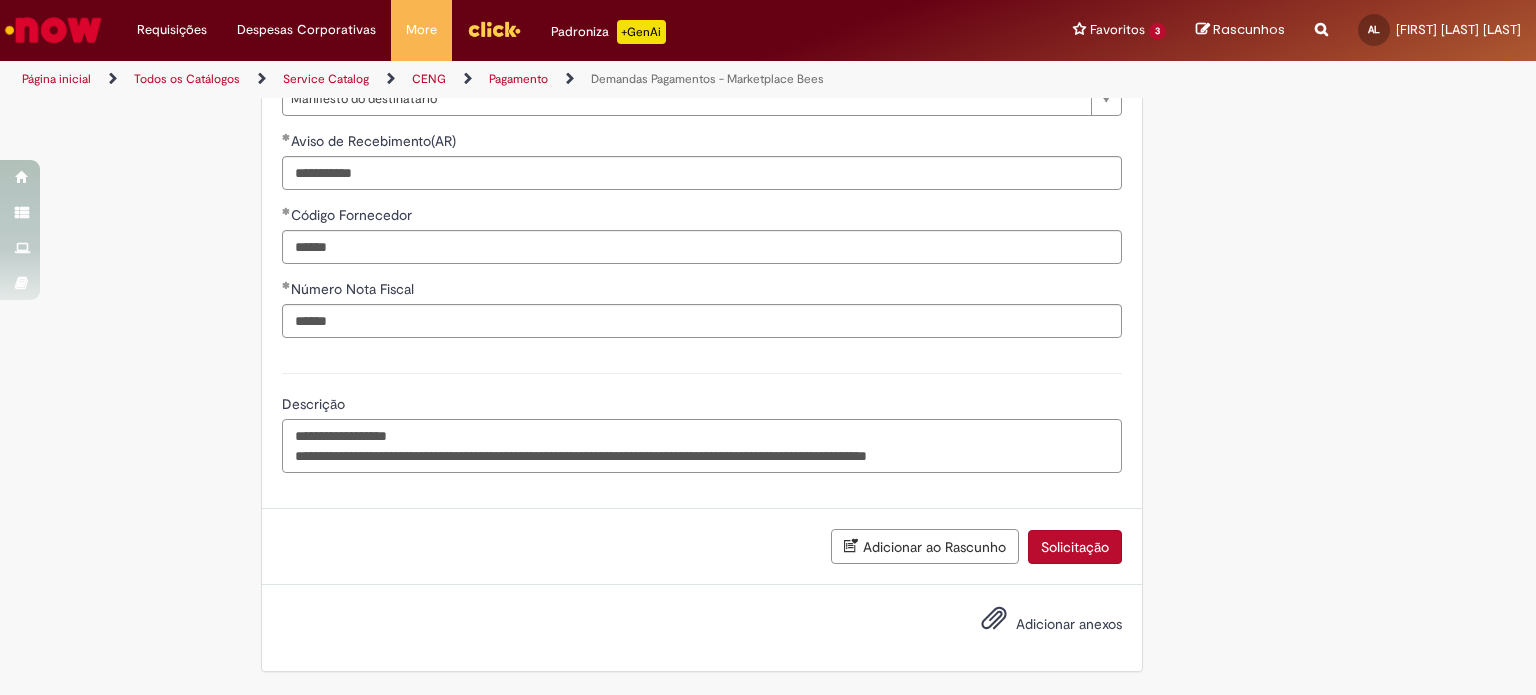 scroll, scrollTop: 703, scrollLeft: 0, axis: vertical 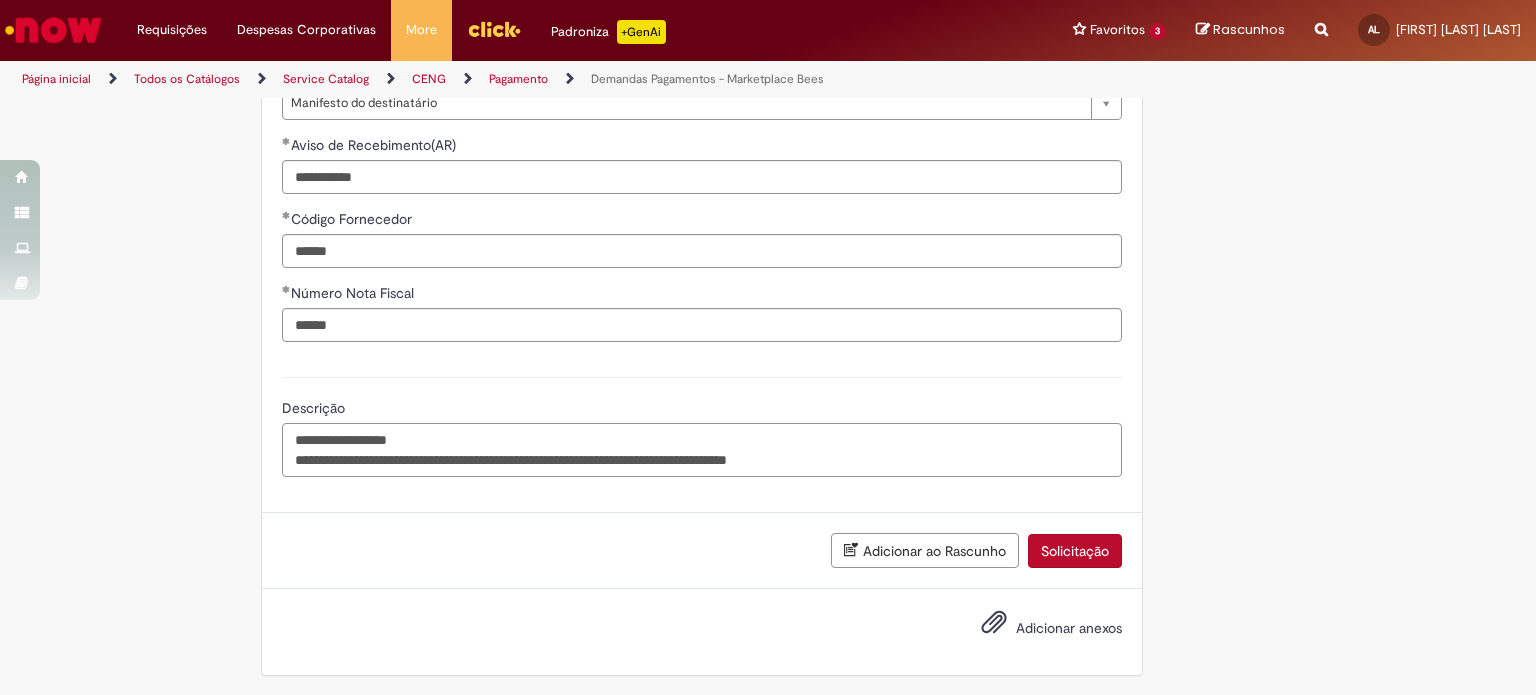 paste on "**********" 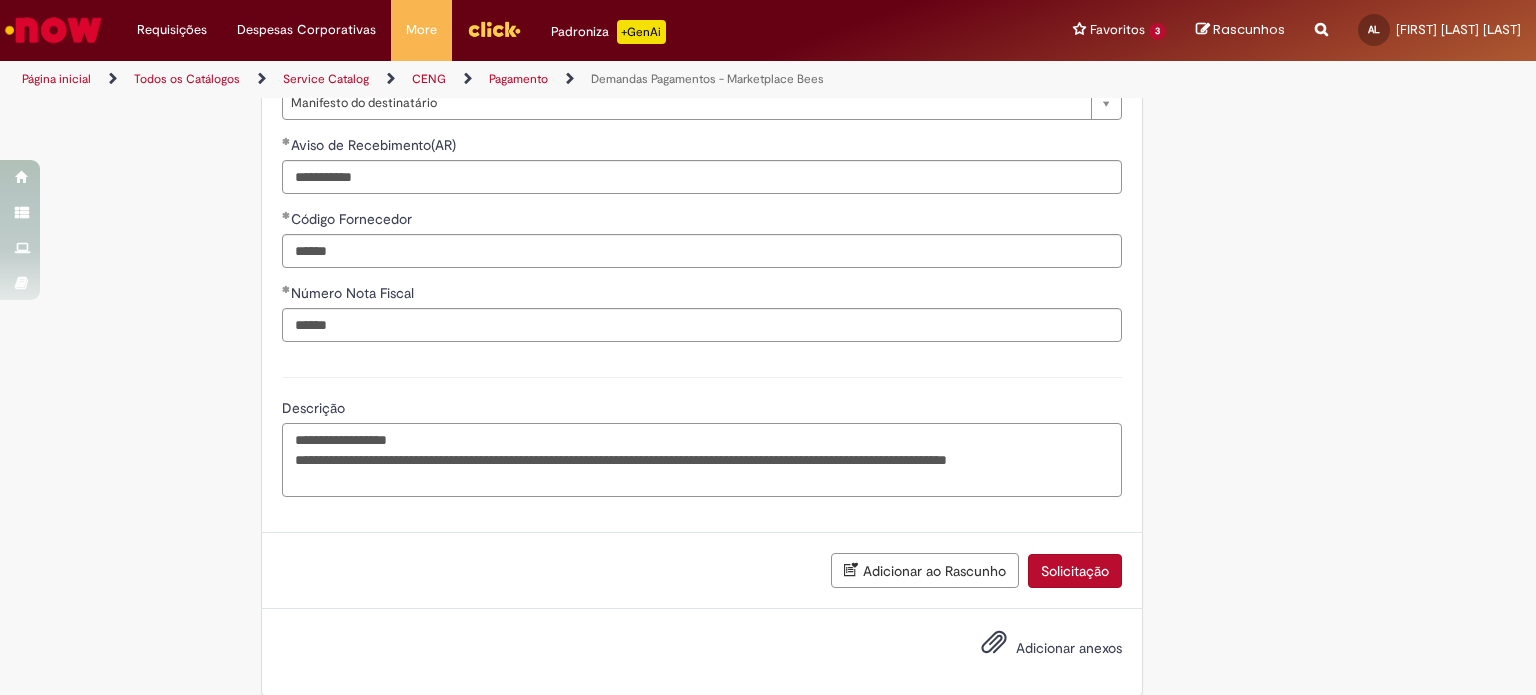 click on "**********" at bounding box center (702, 460) 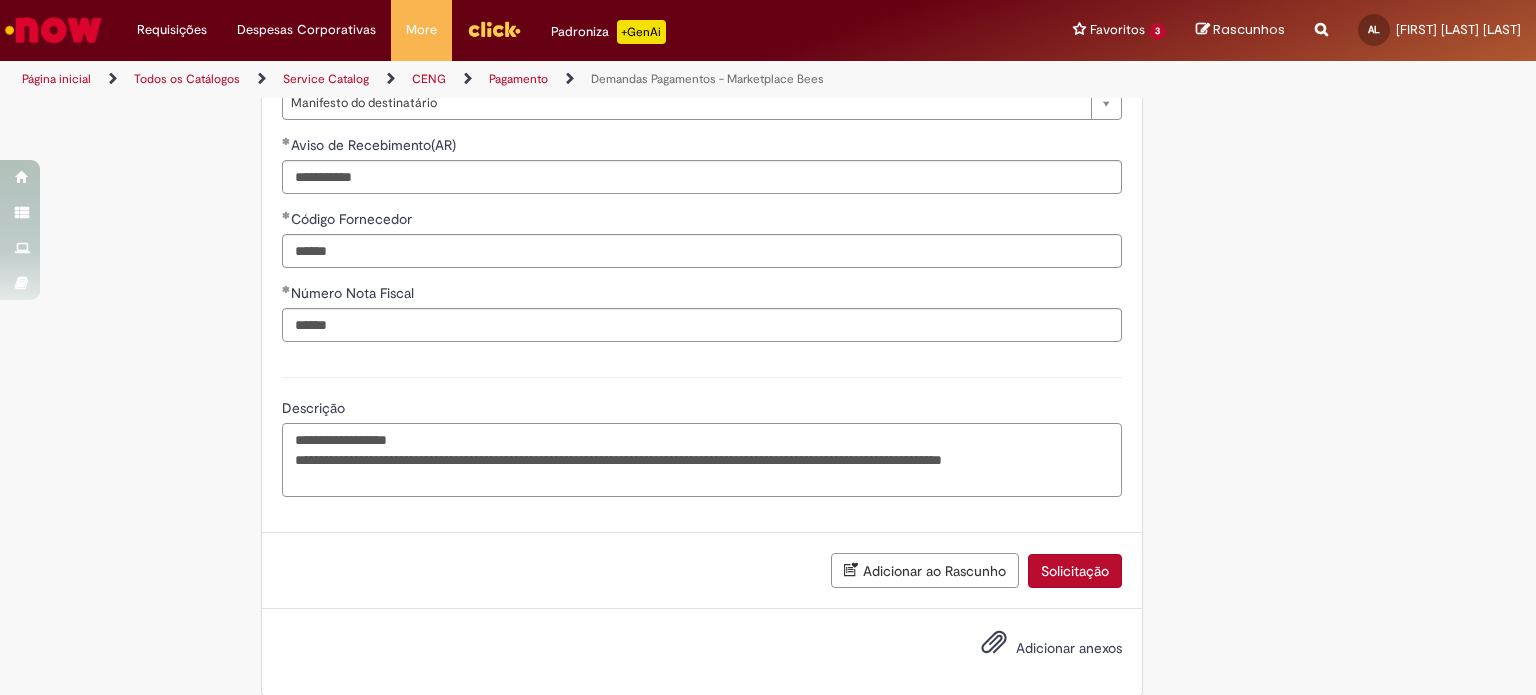click on "**********" at bounding box center [702, 460] 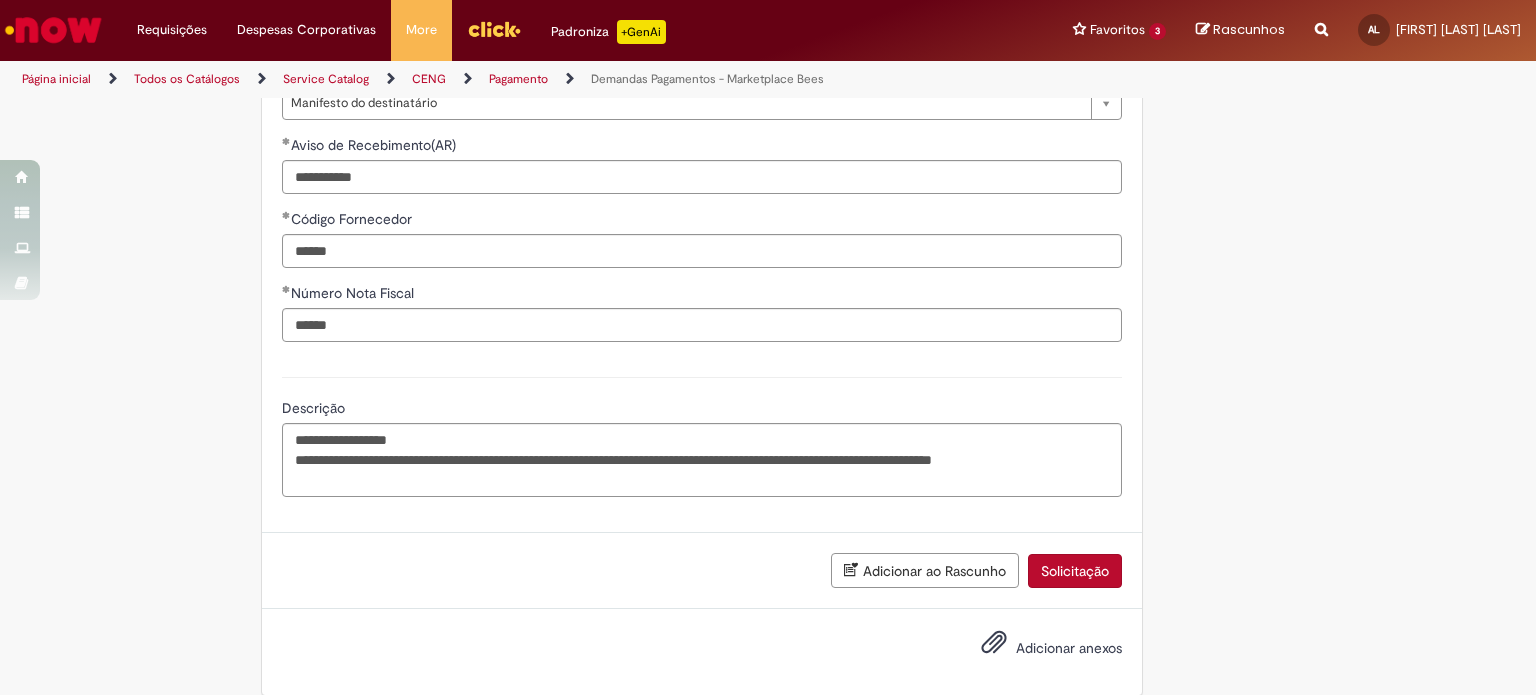 scroll, scrollTop: 652, scrollLeft: 0, axis: vertical 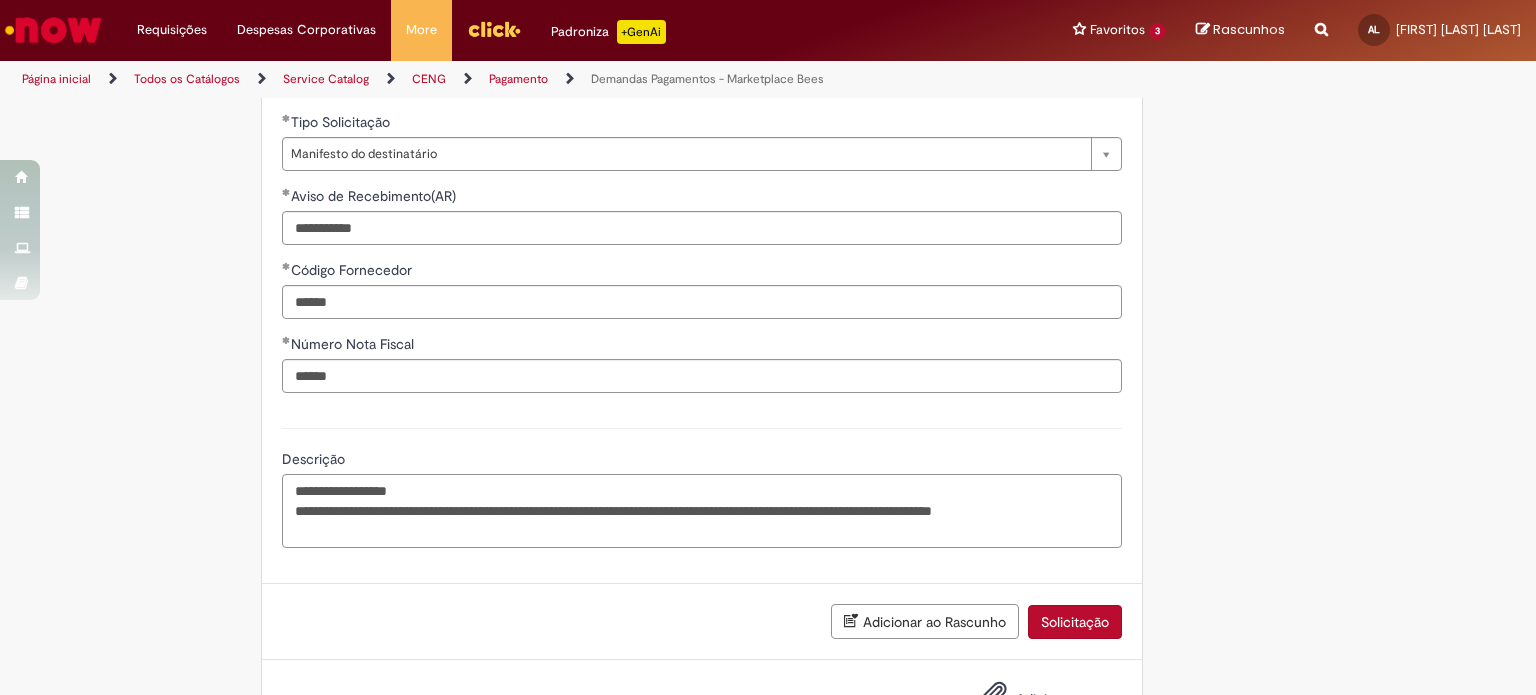 drag, startPoint x: 600, startPoint y: 512, endPoint x: 634, endPoint y: 511, distance: 34.0147 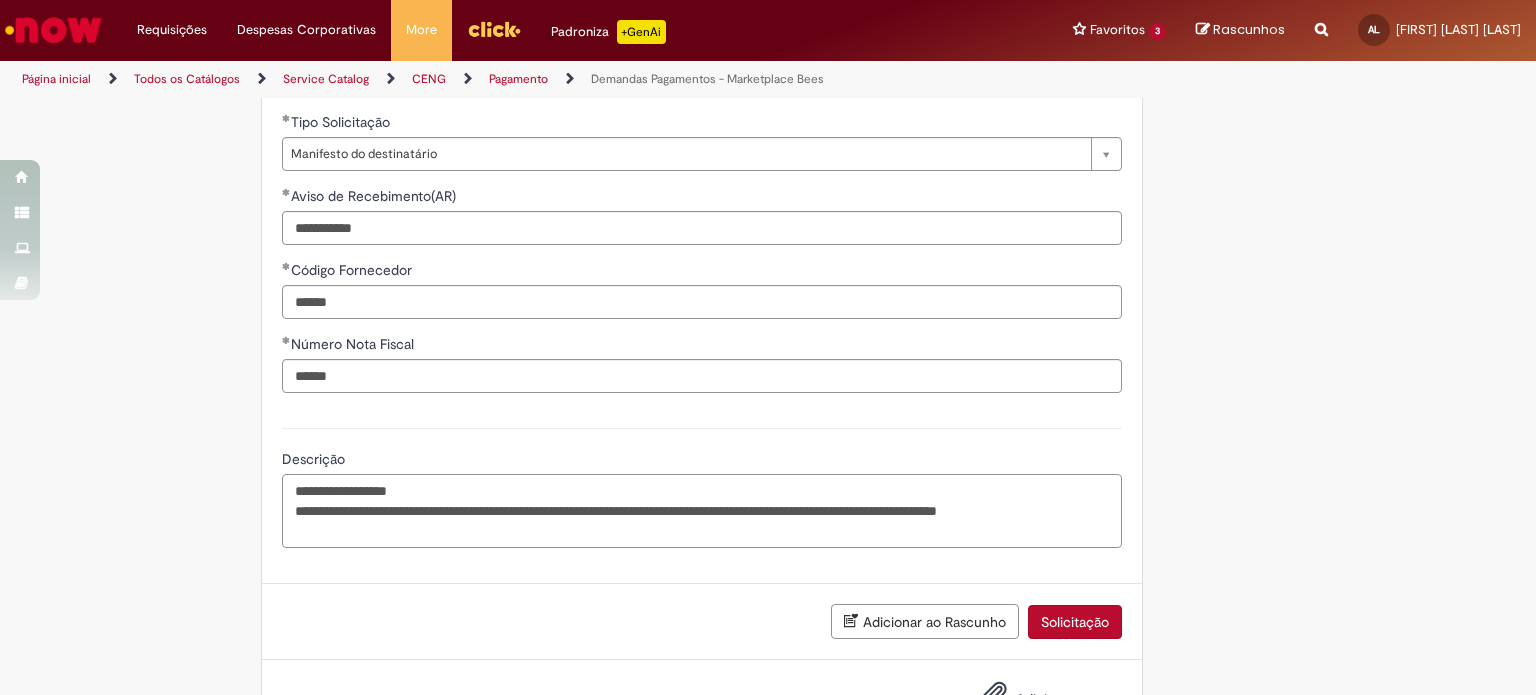 drag, startPoint x: 764, startPoint y: 511, endPoint x: 1093, endPoint y: 507, distance: 329.02432 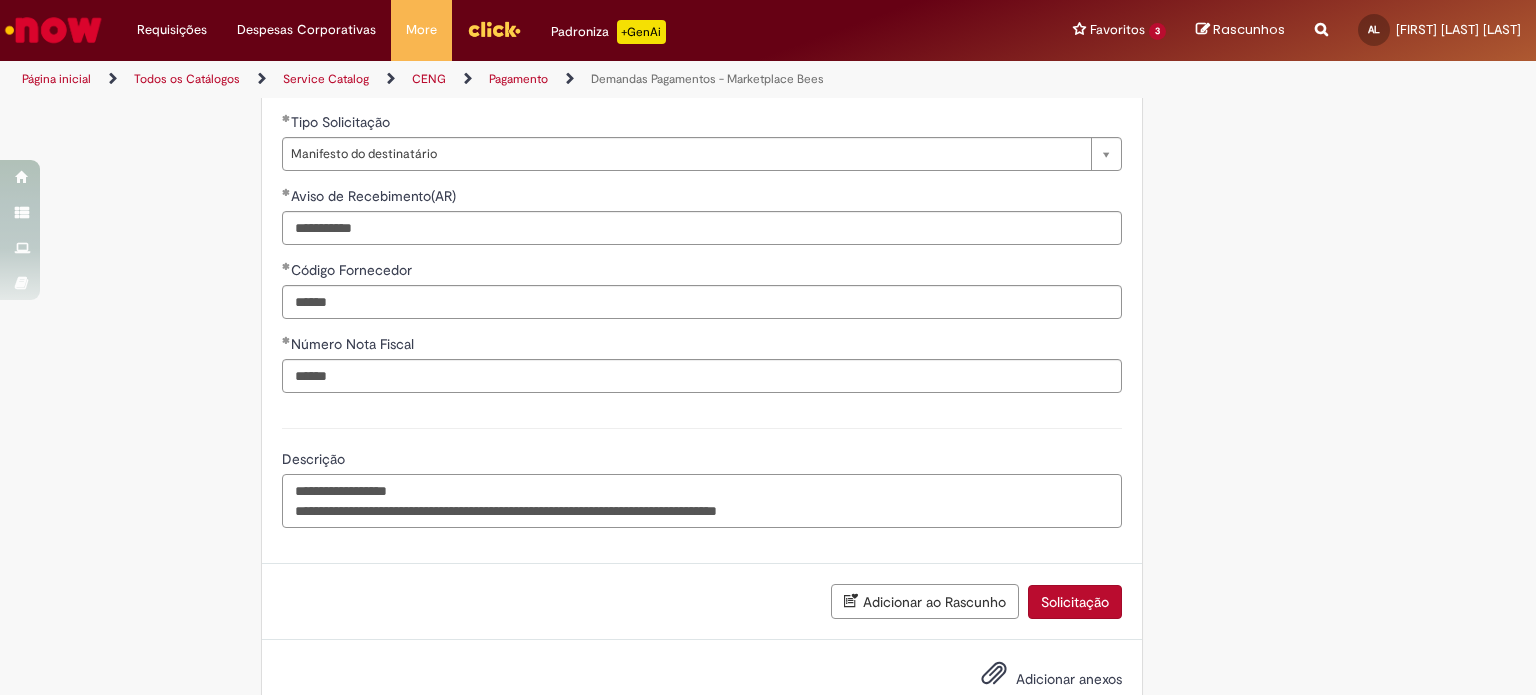 paste on "**********" 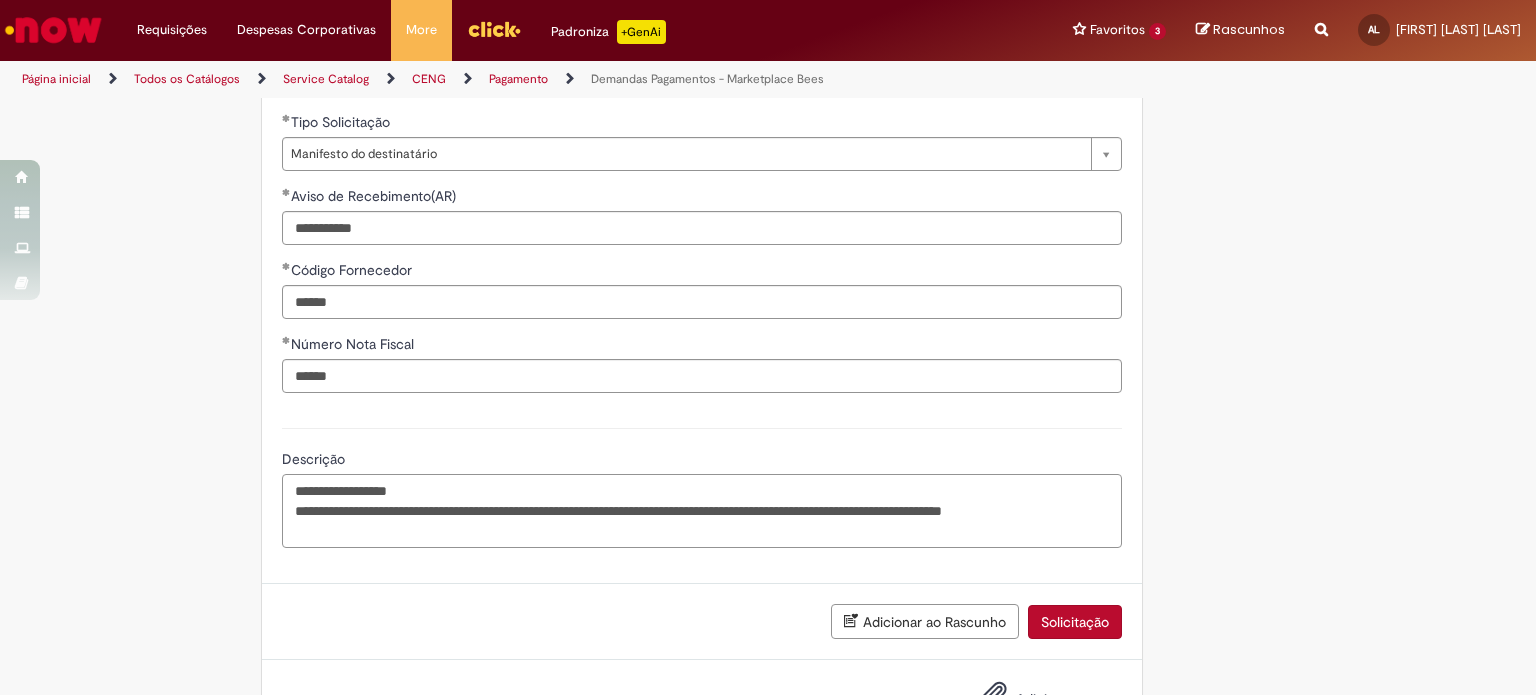 click on "**********" at bounding box center (702, 511) 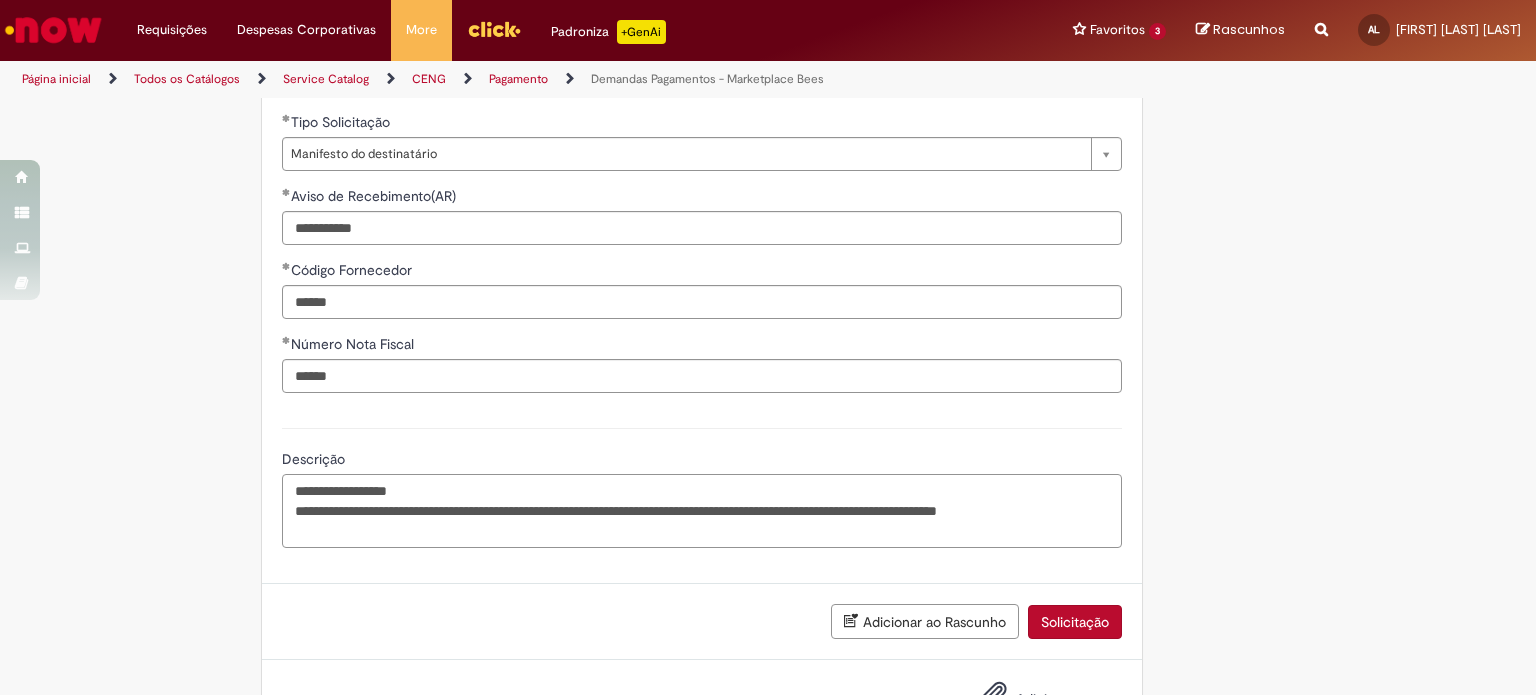 type on "**********" 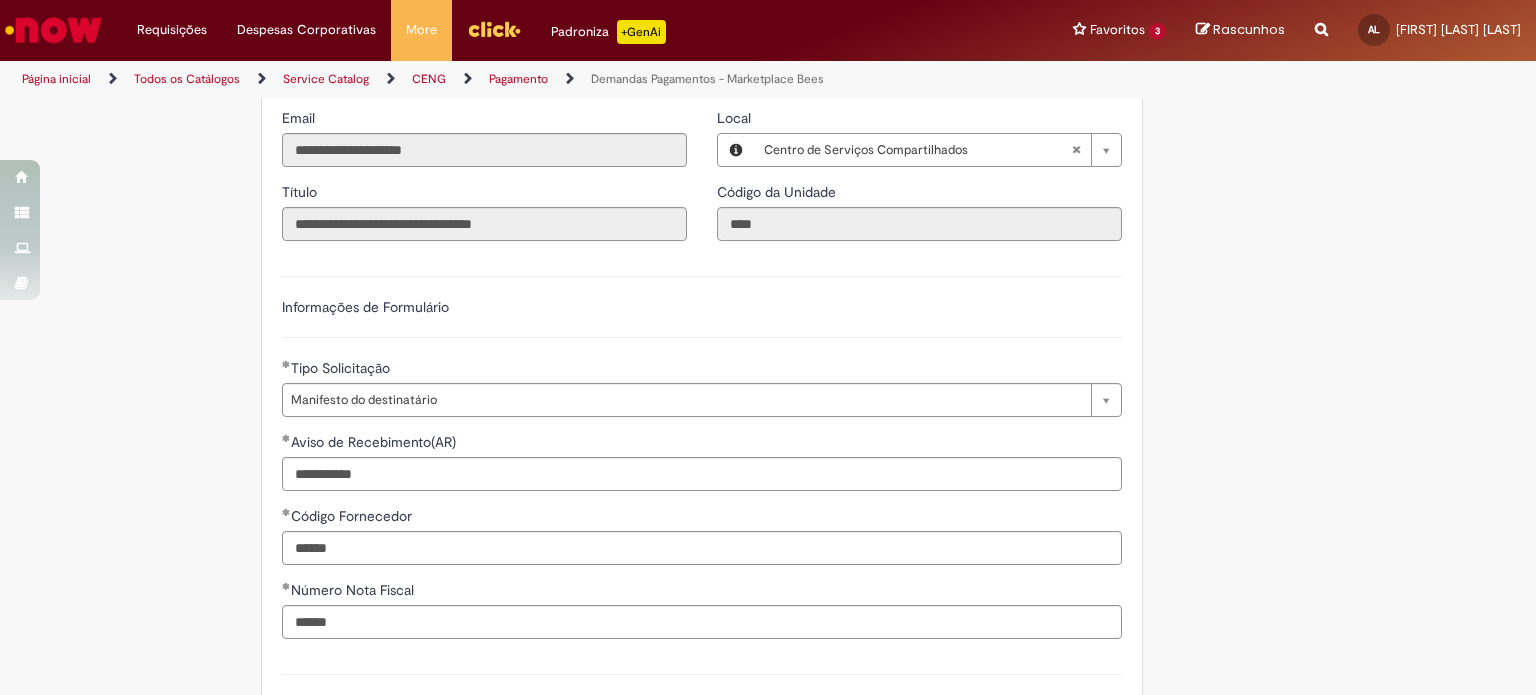 scroll, scrollTop: 404, scrollLeft: 0, axis: vertical 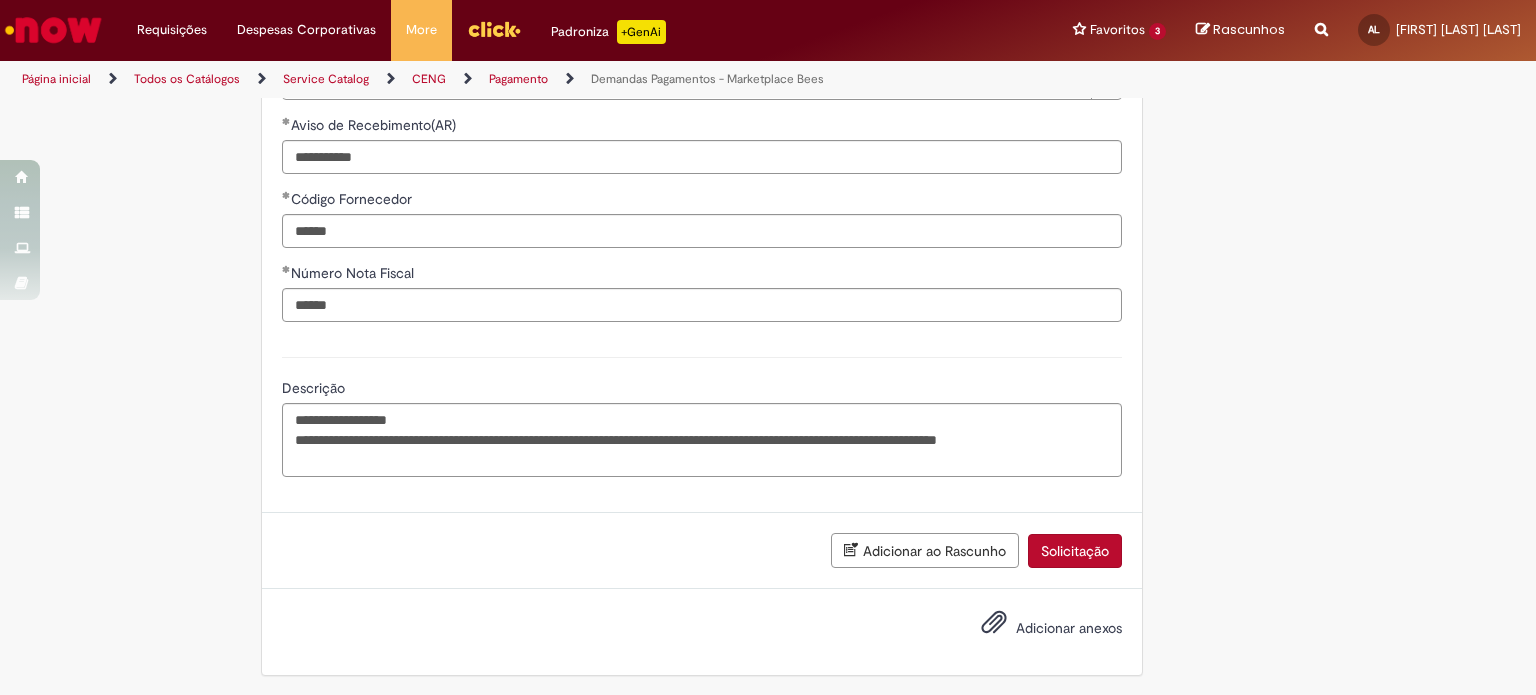 click on "Solicitação" at bounding box center (1075, 551) 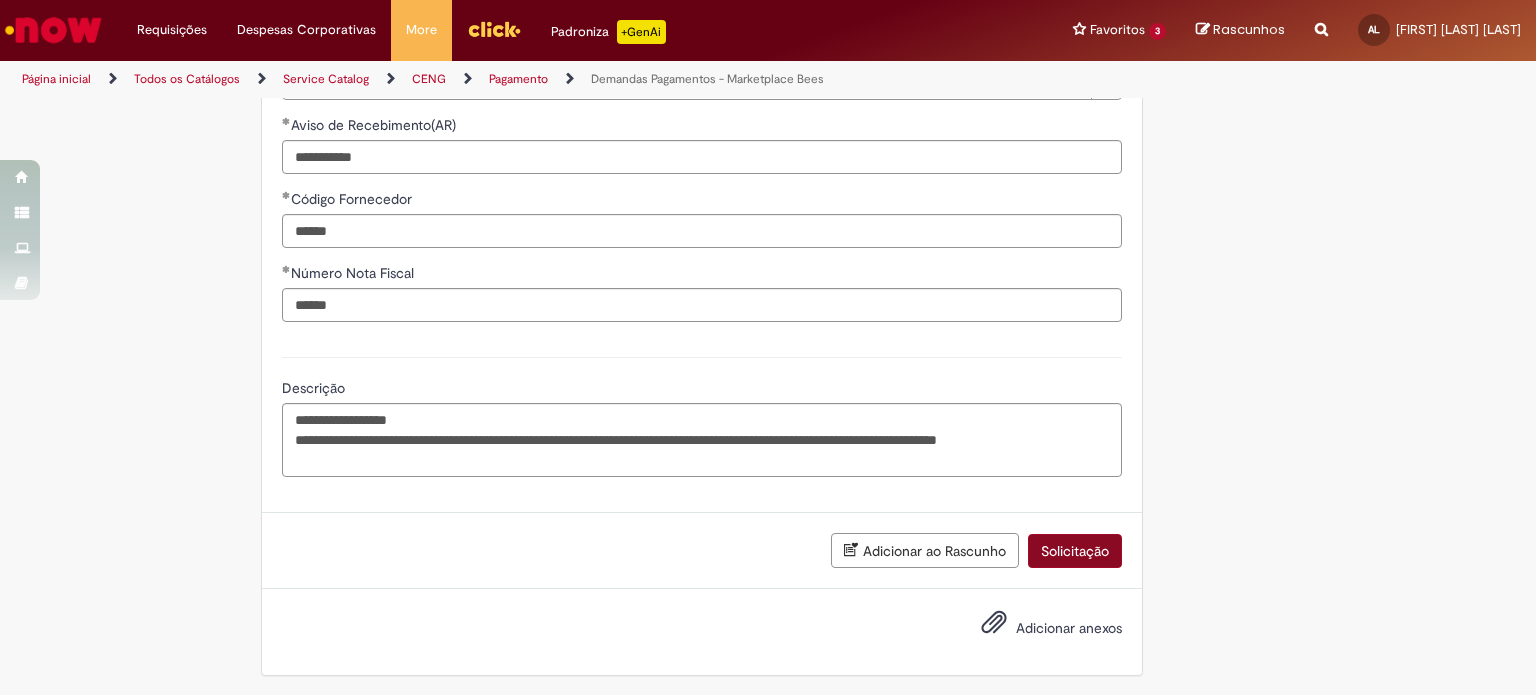 scroll, scrollTop: 676, scrollLeft: 0, axis: vertical 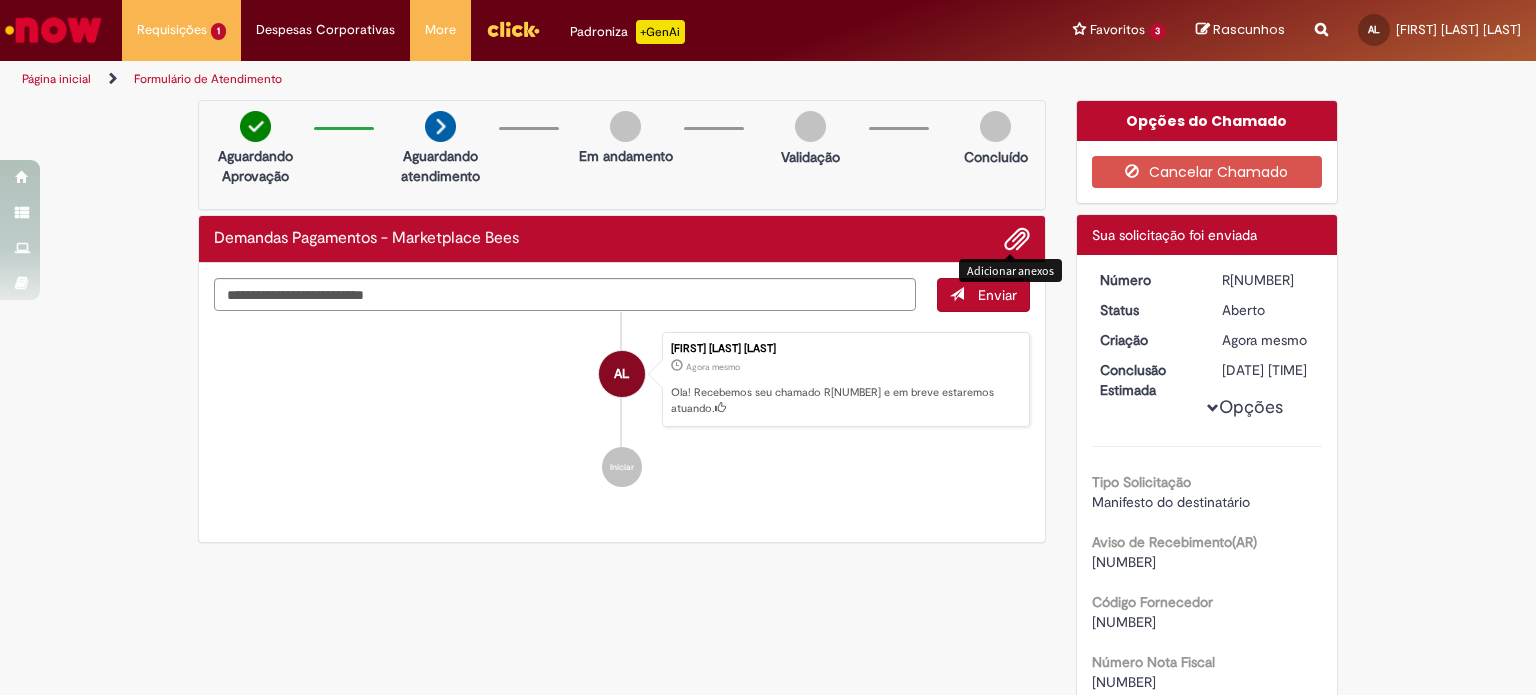 click at bounding box center [1017, 240] 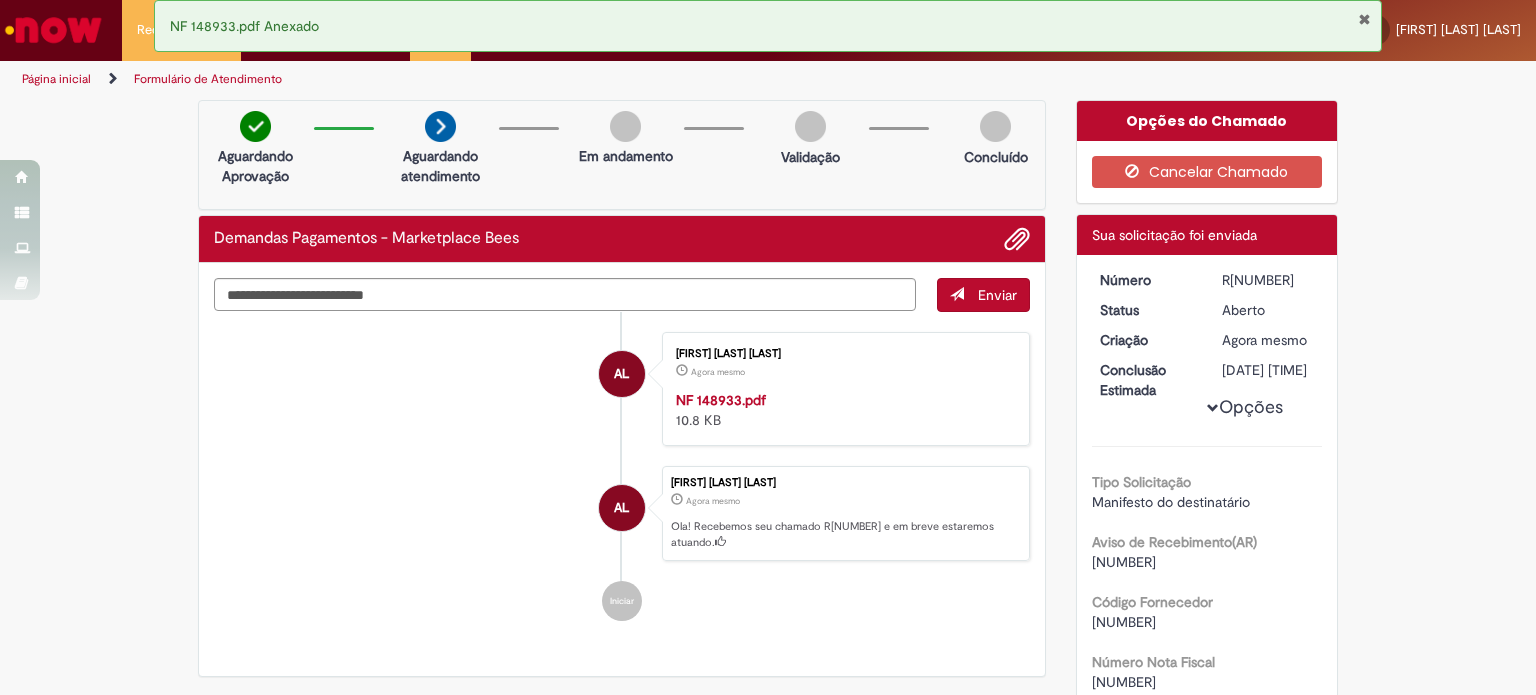 click at bounding box center [1364, 19] 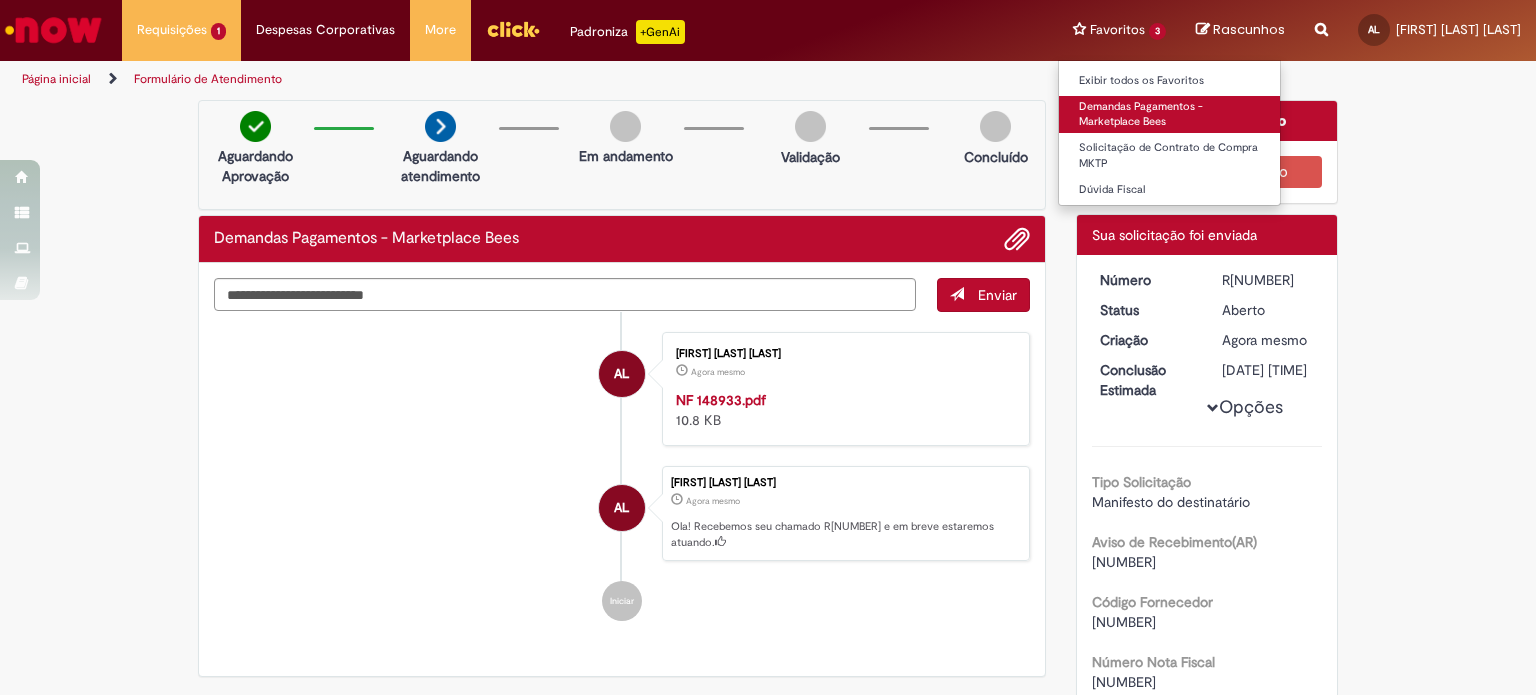 click on "Demandas Pagamentos - Marketplace Bees" at bounding box center [1169, 114] 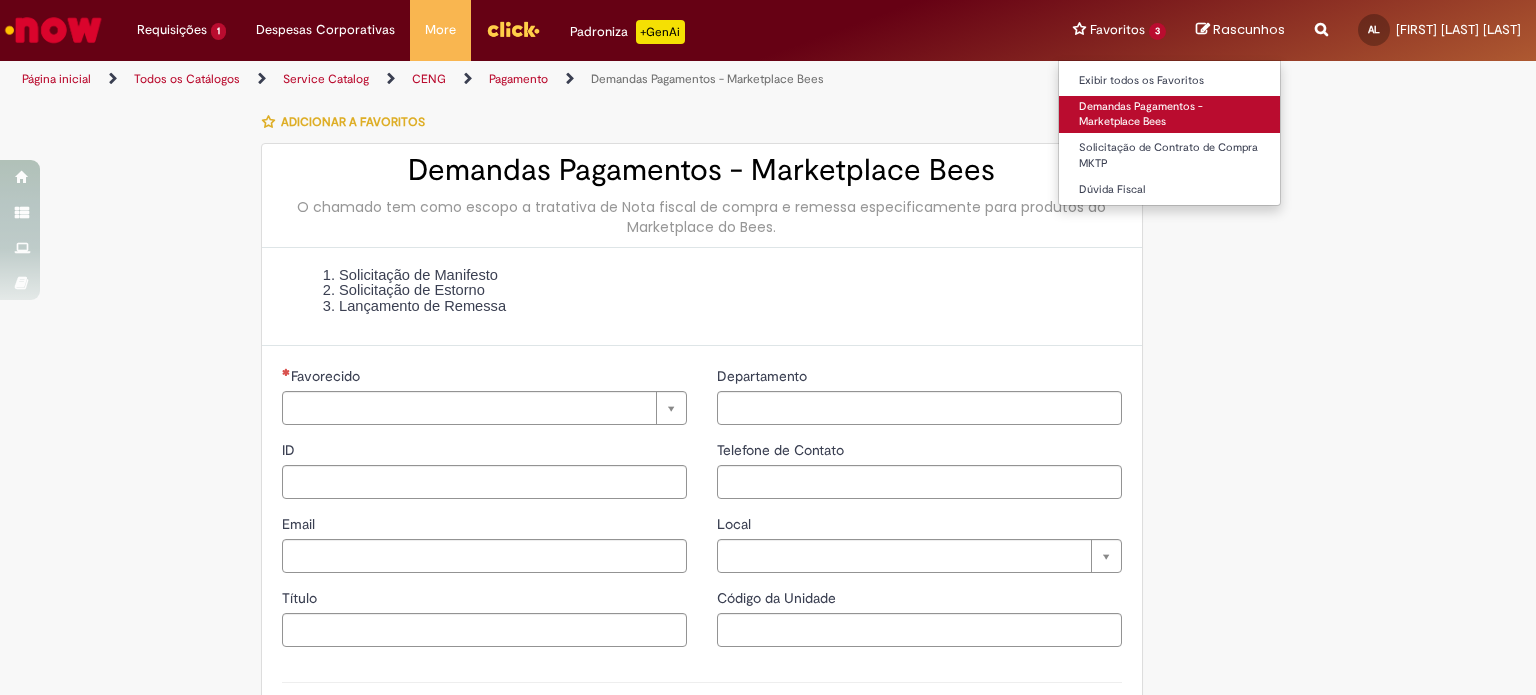 type on "********" 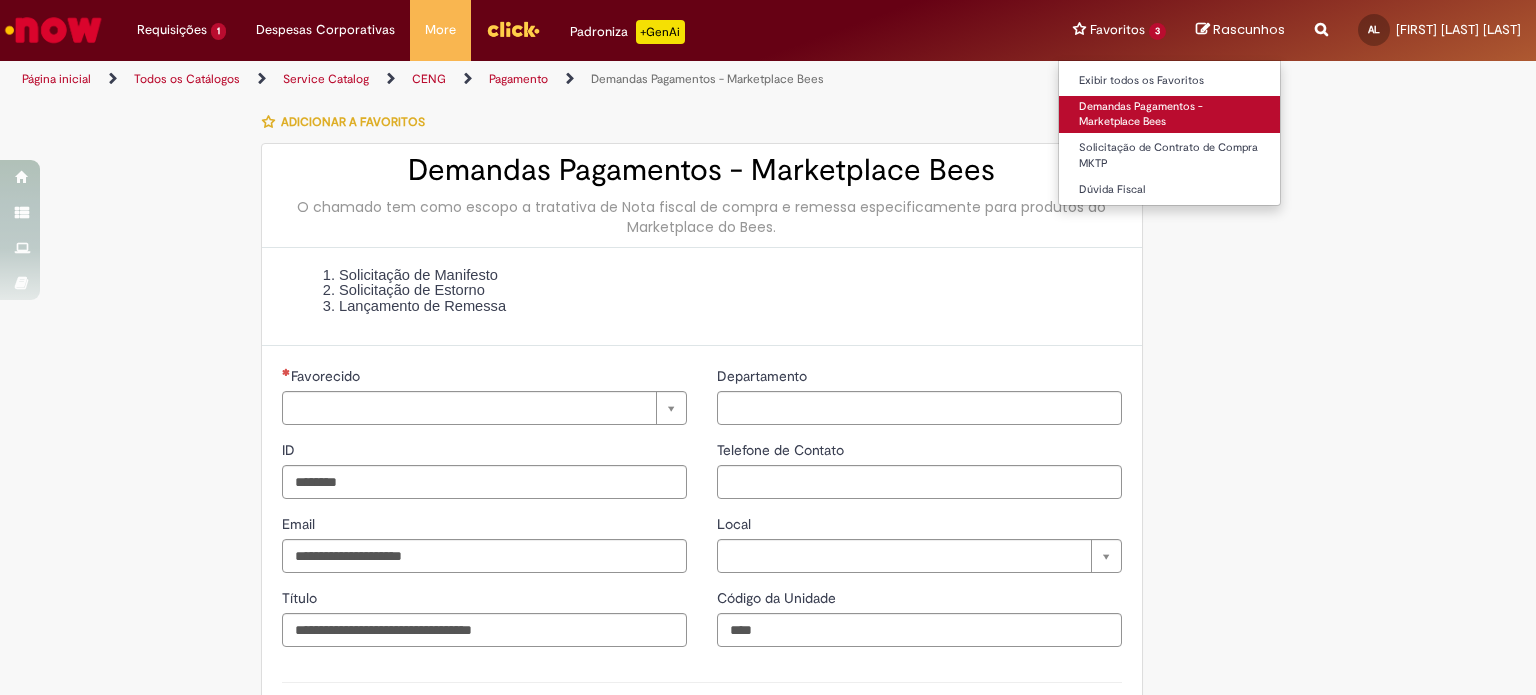type on "**********" 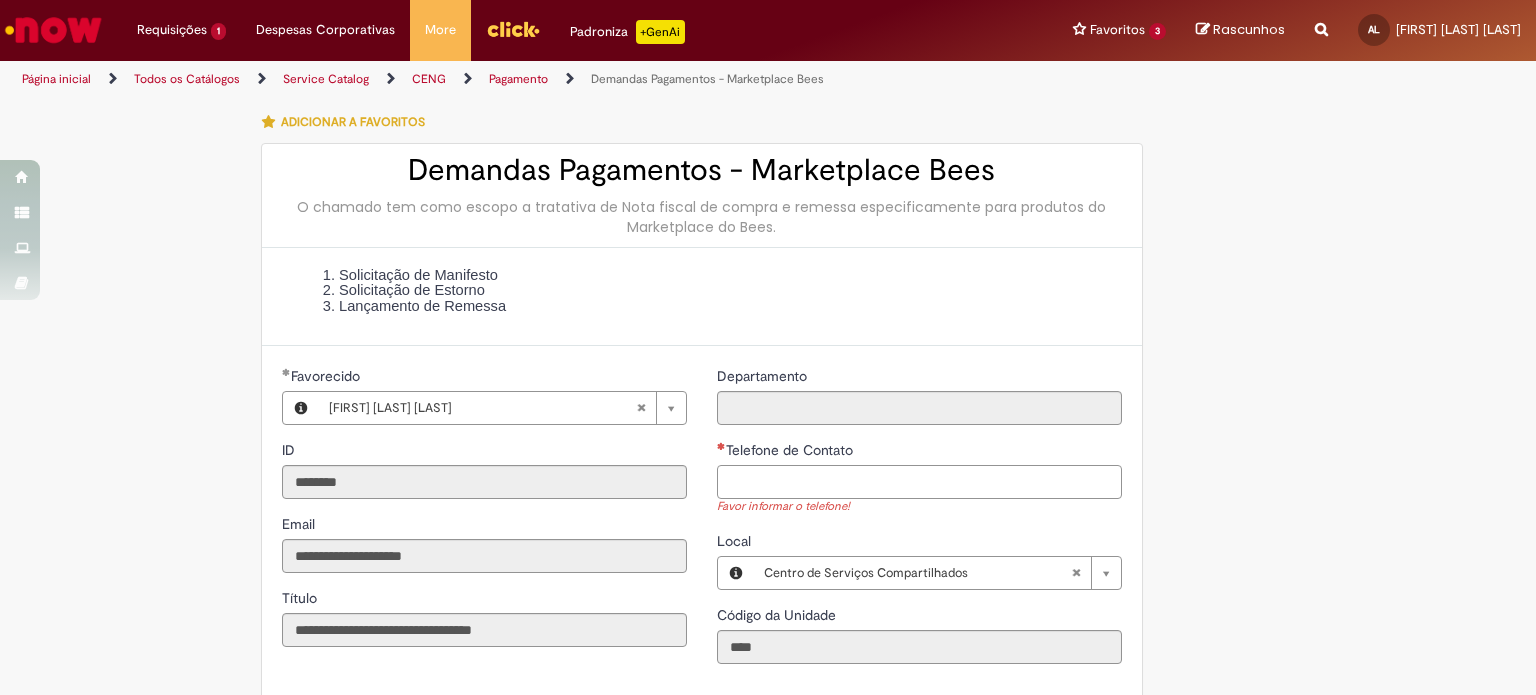 click on "Telefone de Contato" at bounding box center (919, 482) 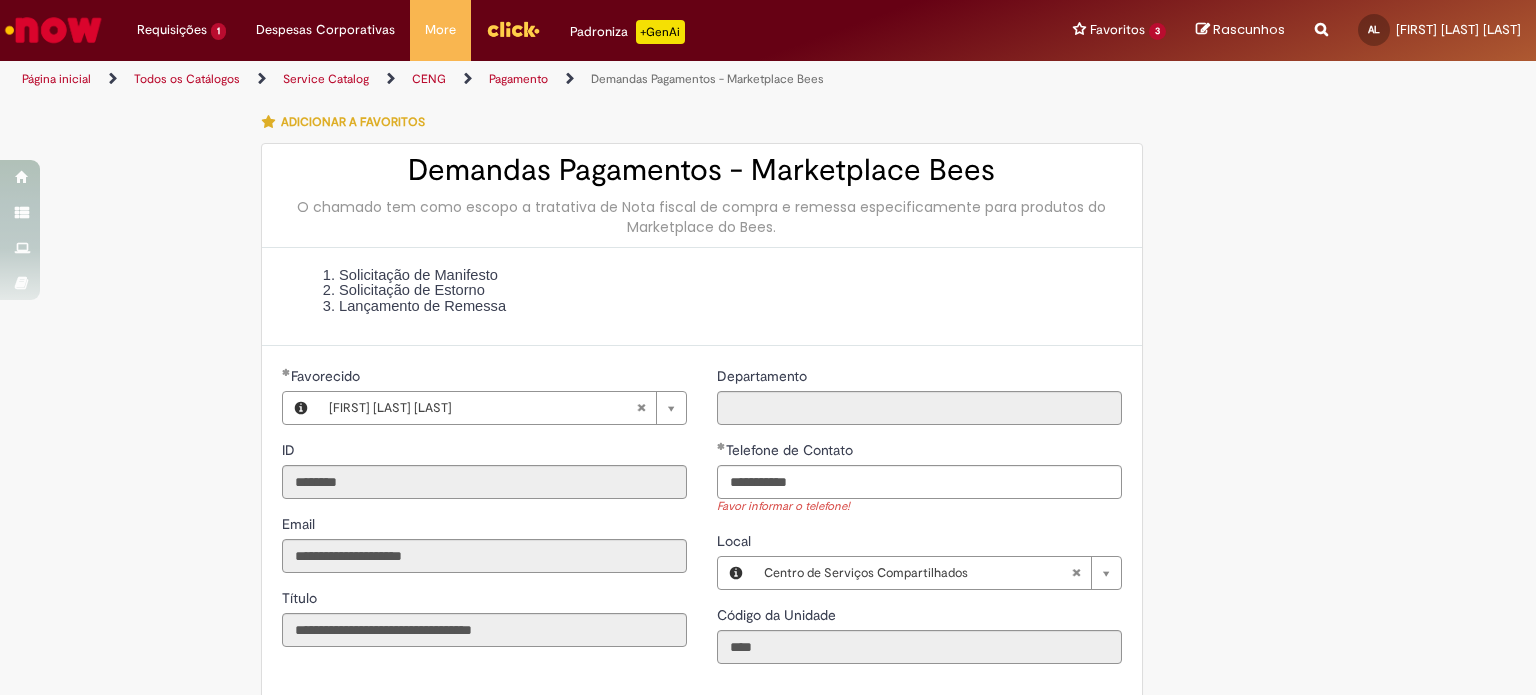 type on "**********" 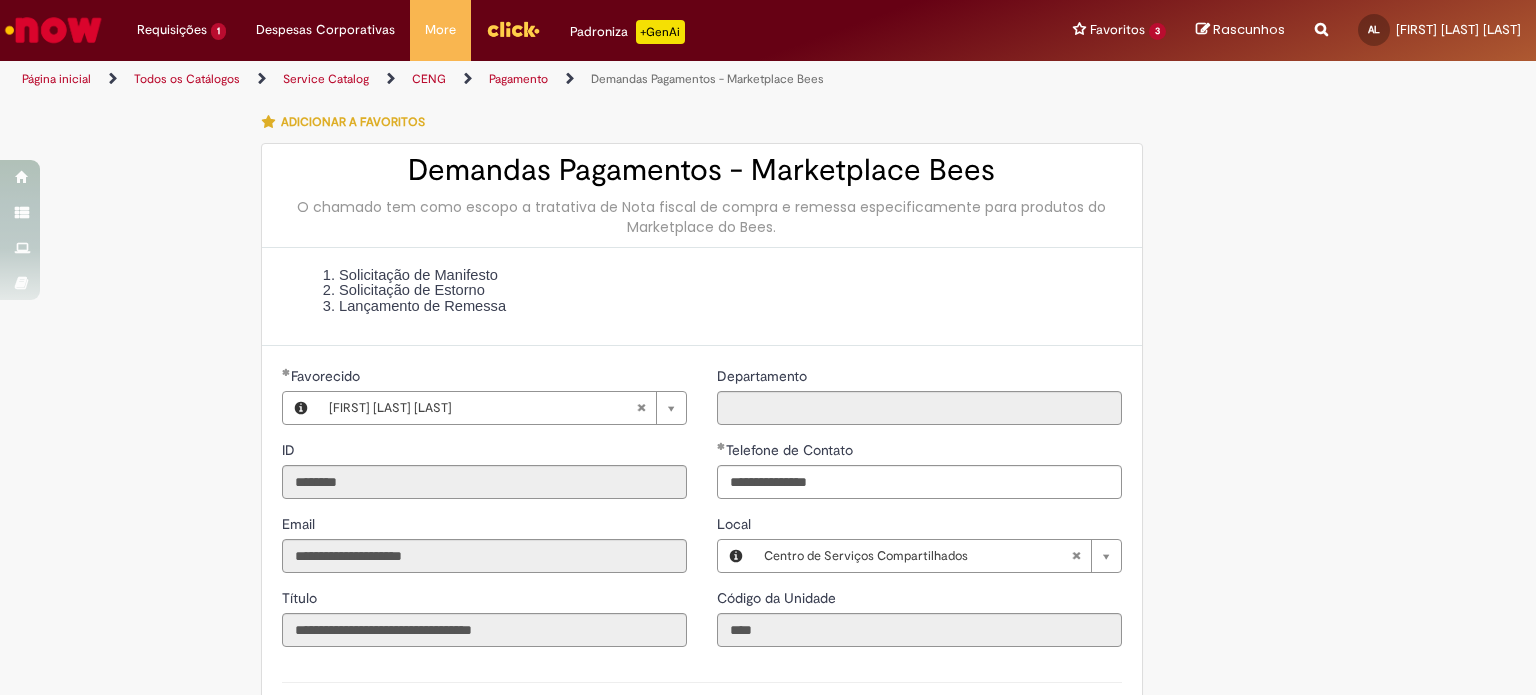 click on "**********" at bounding box center [919, 543] 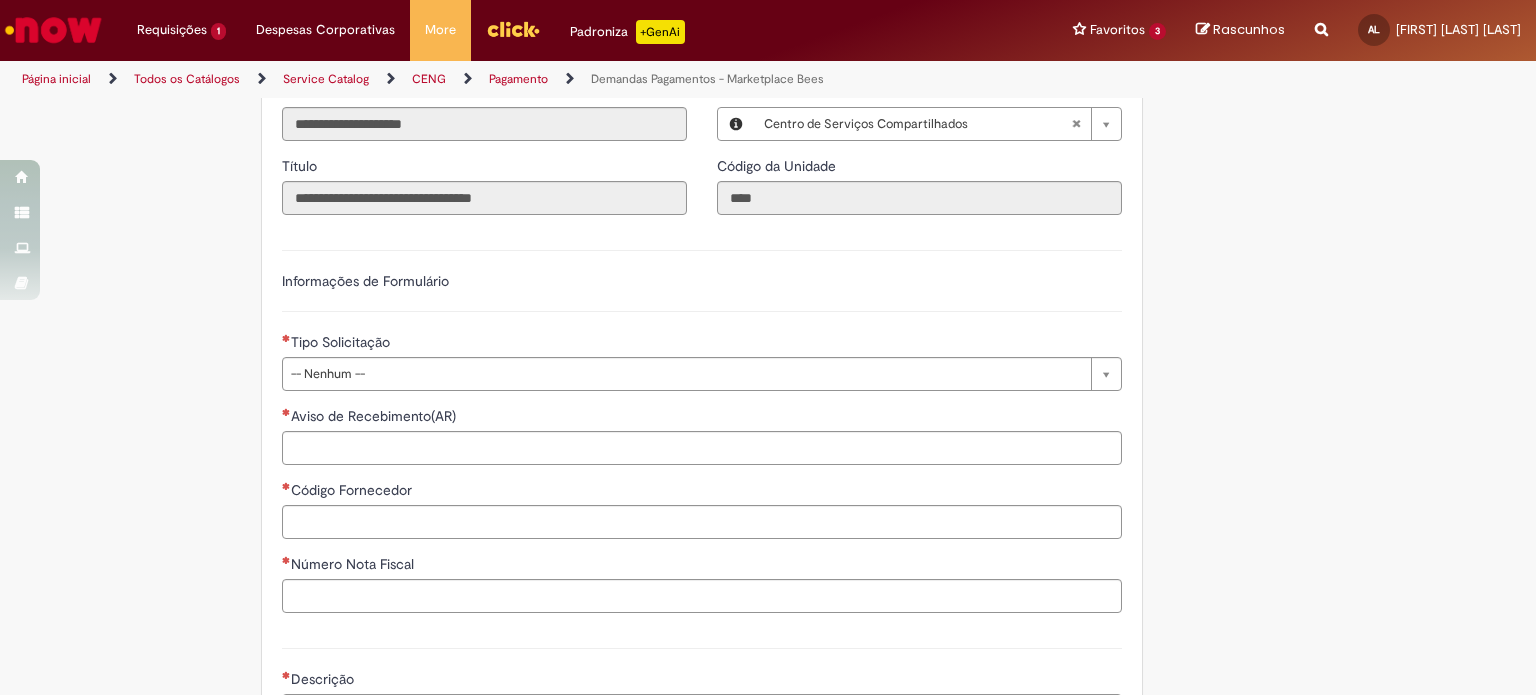 scroll, scrollTop: 434, scrollLeft: 0, axis: vertical 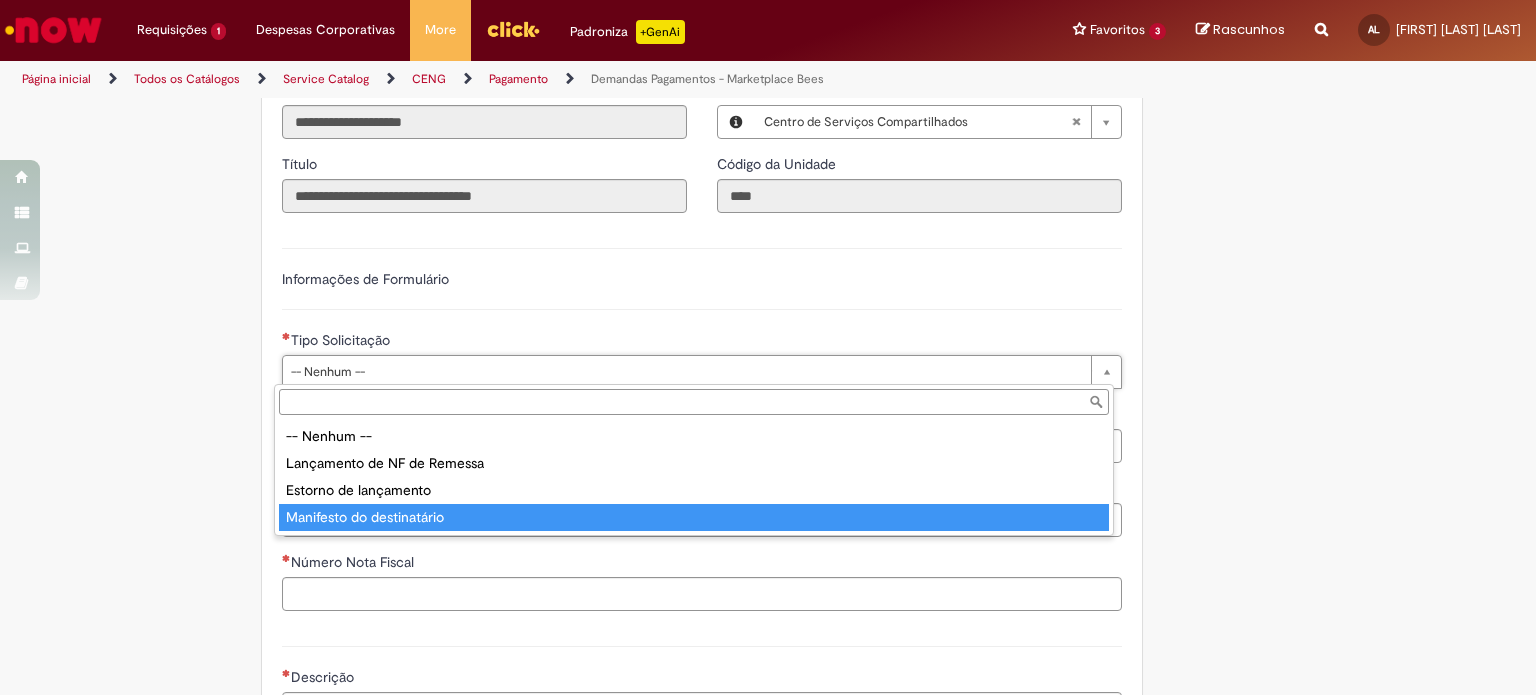type on "**********" 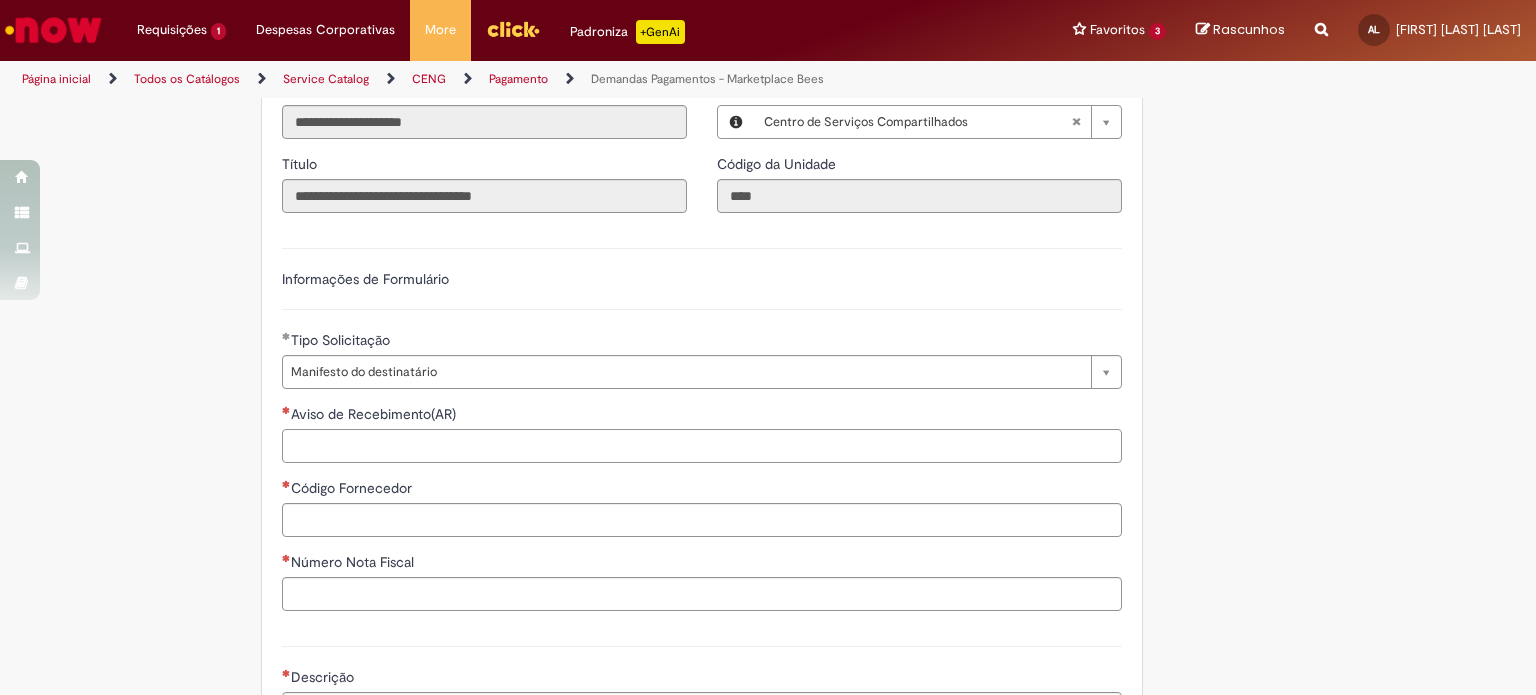 click on "Aviso de Recebimento(AR)" at bounding box center (702, 446) 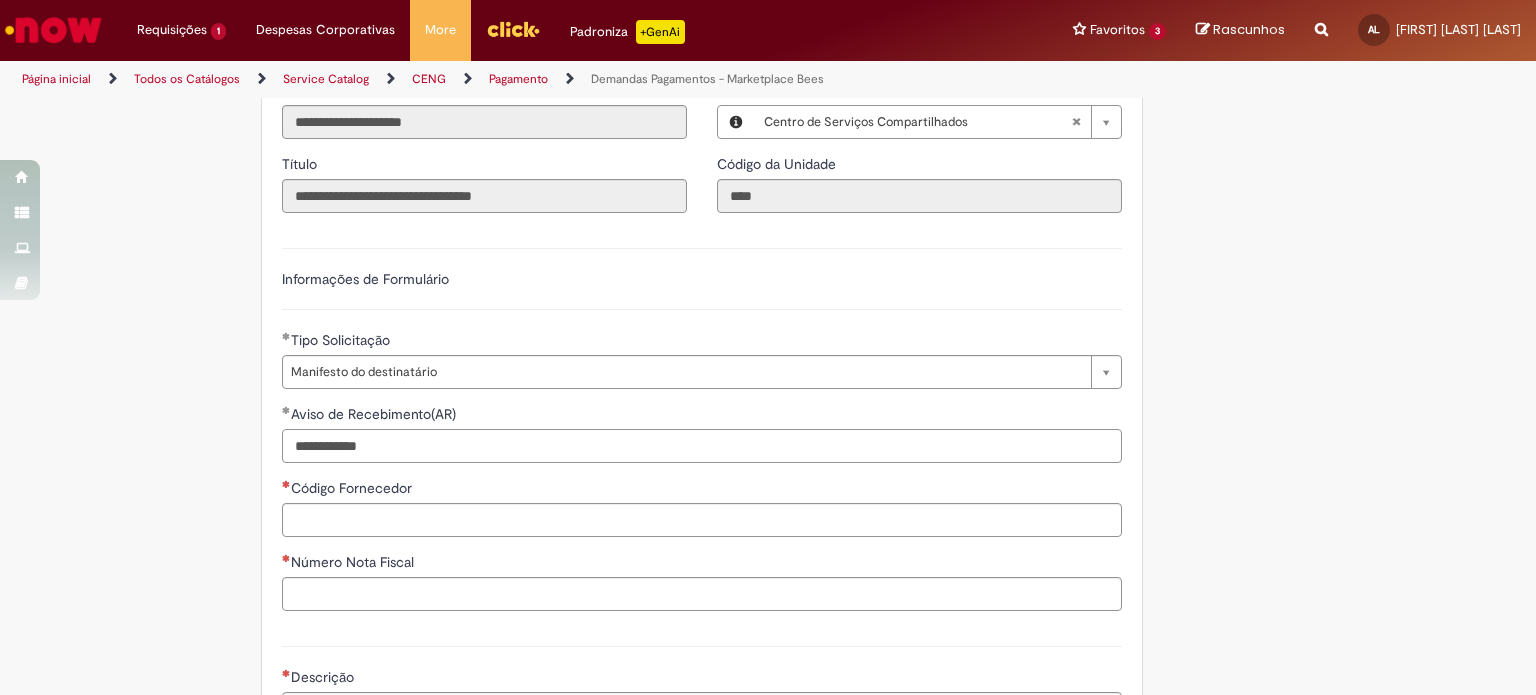 type on "**********" 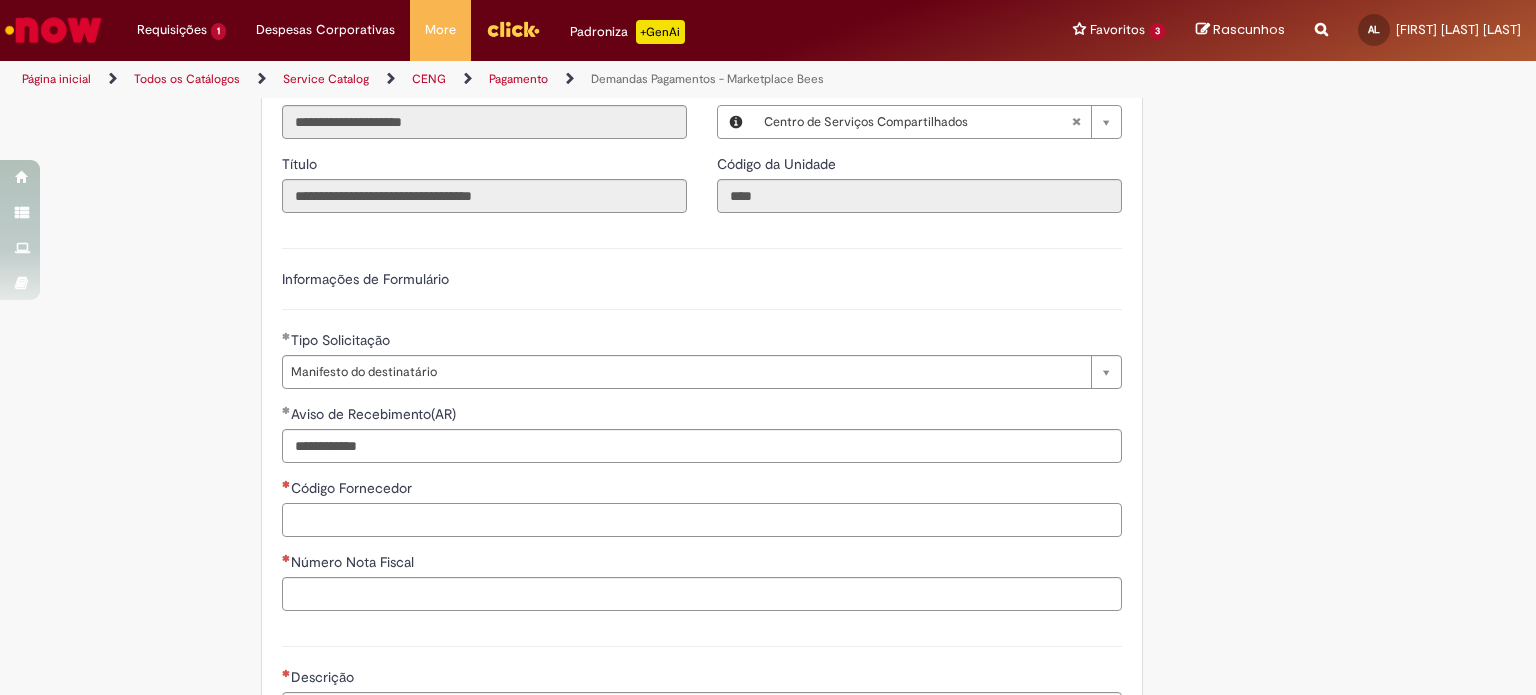 click on "Código Fornecedor" at bounding box center [702, 520] 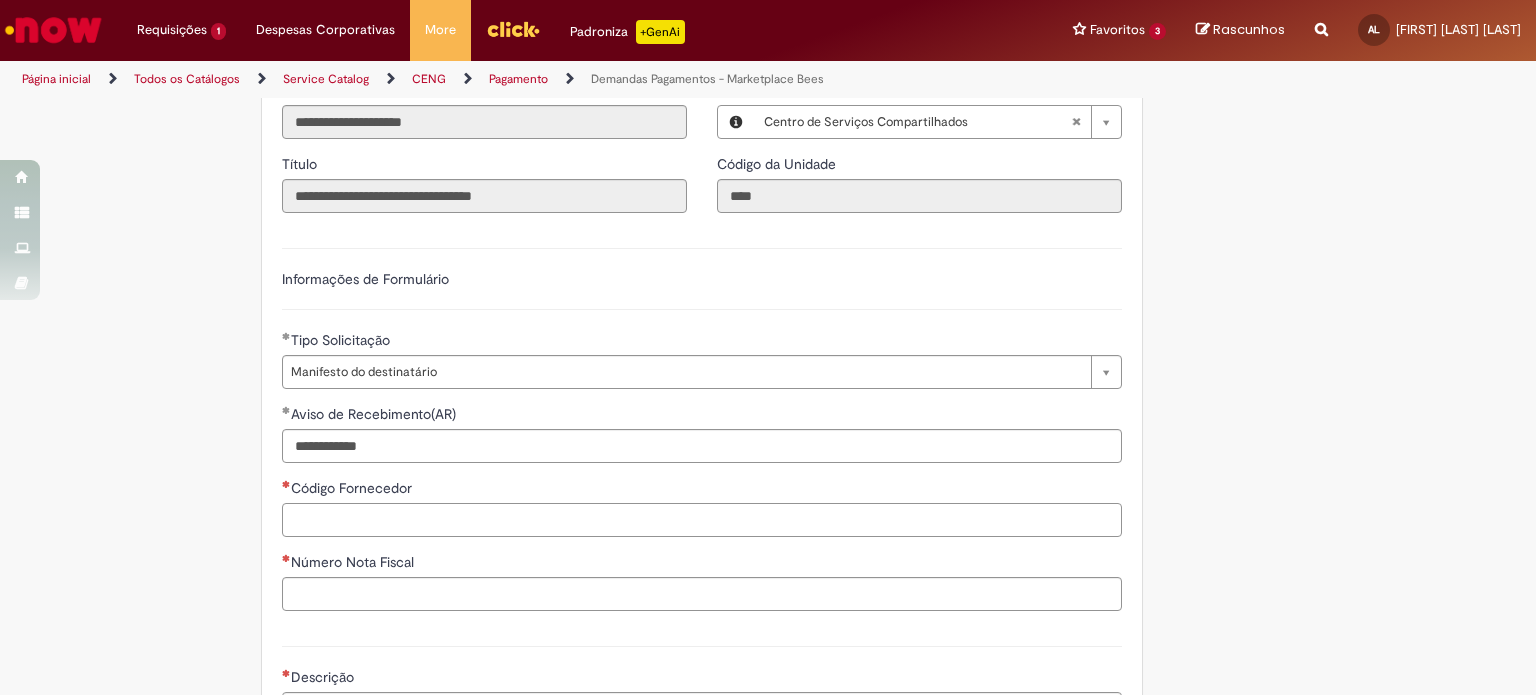 paste on "******" 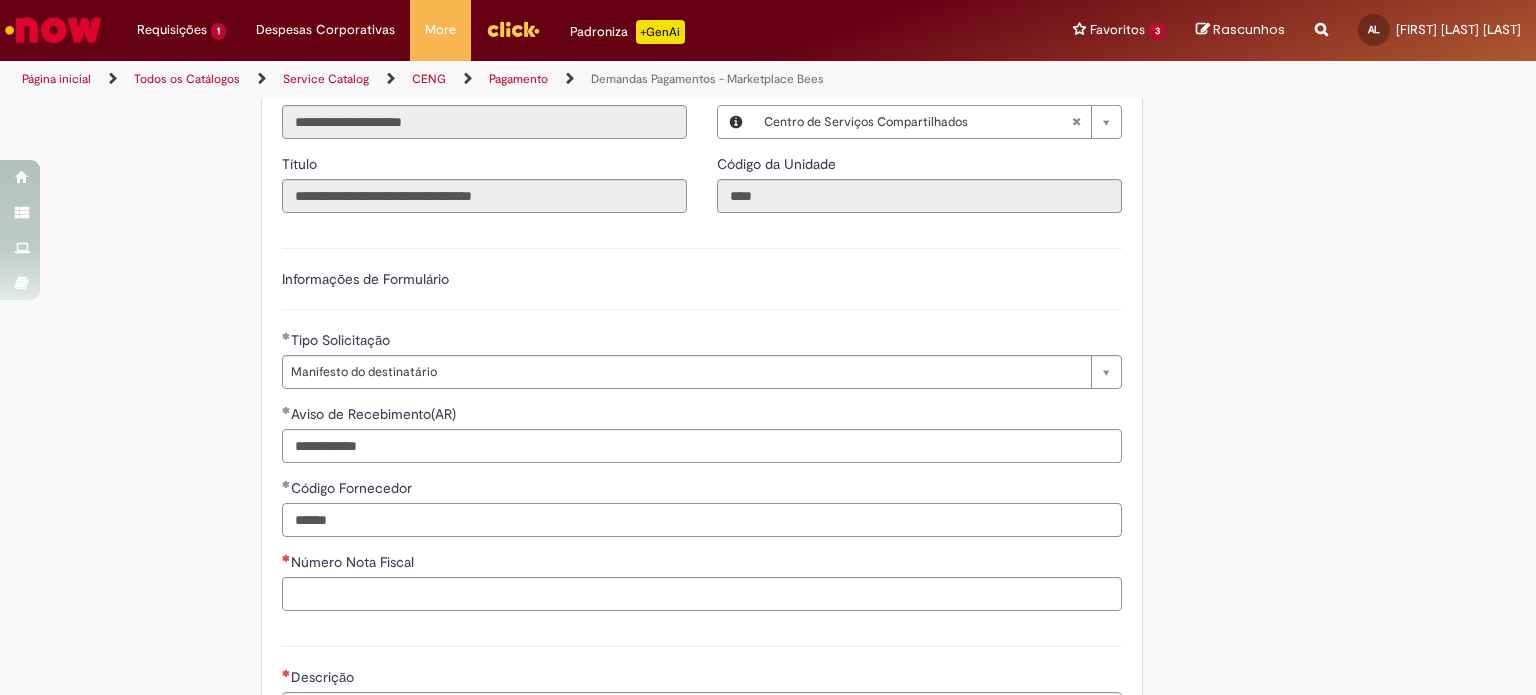 type on "******" 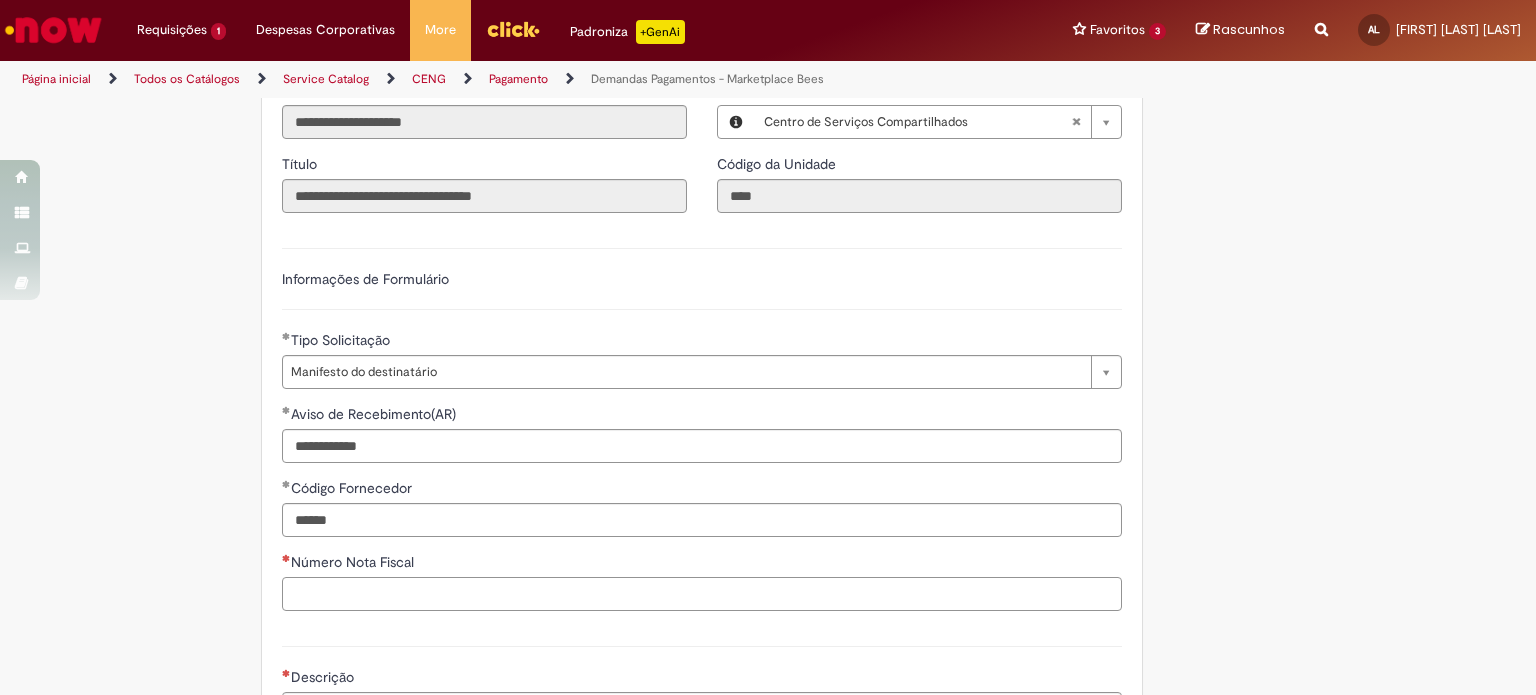 click on "Número Nota Fiscal" at bounding box center (702, 594) 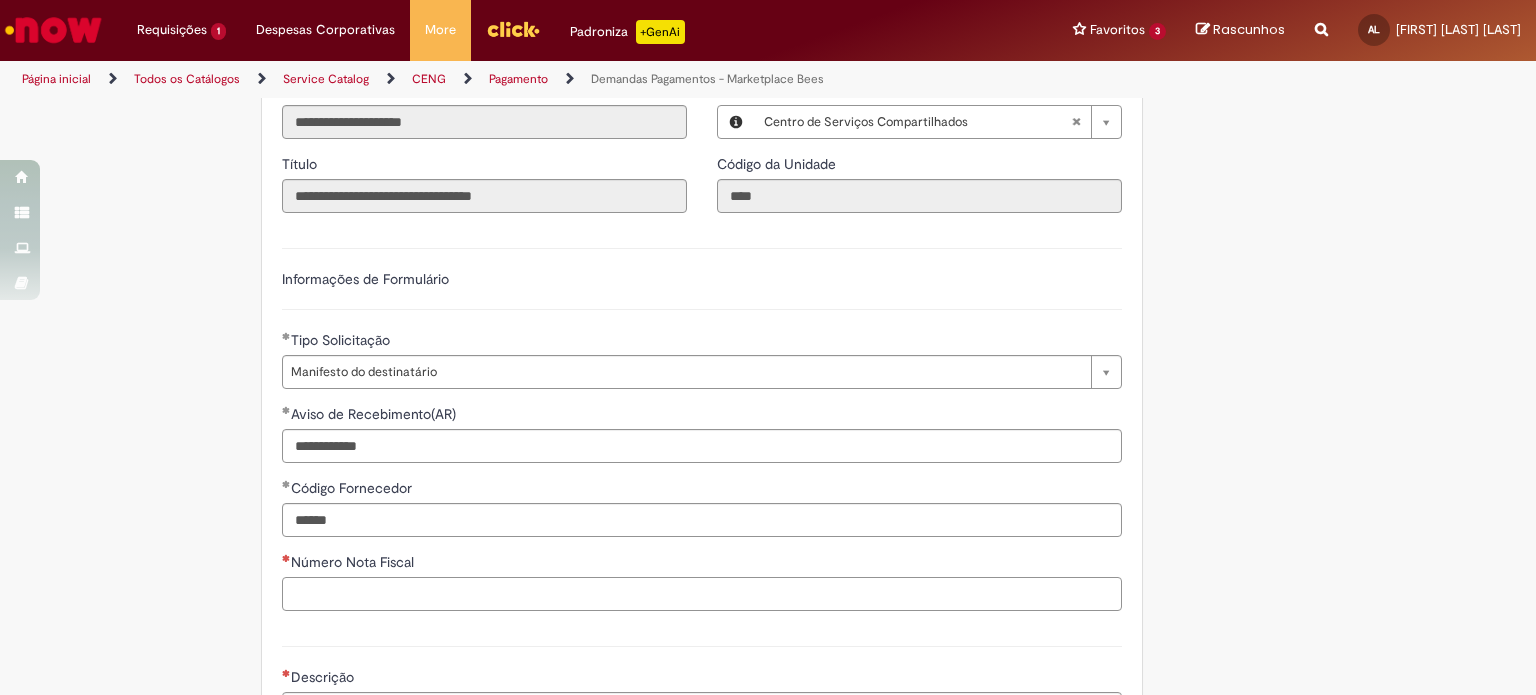 paste on "******" 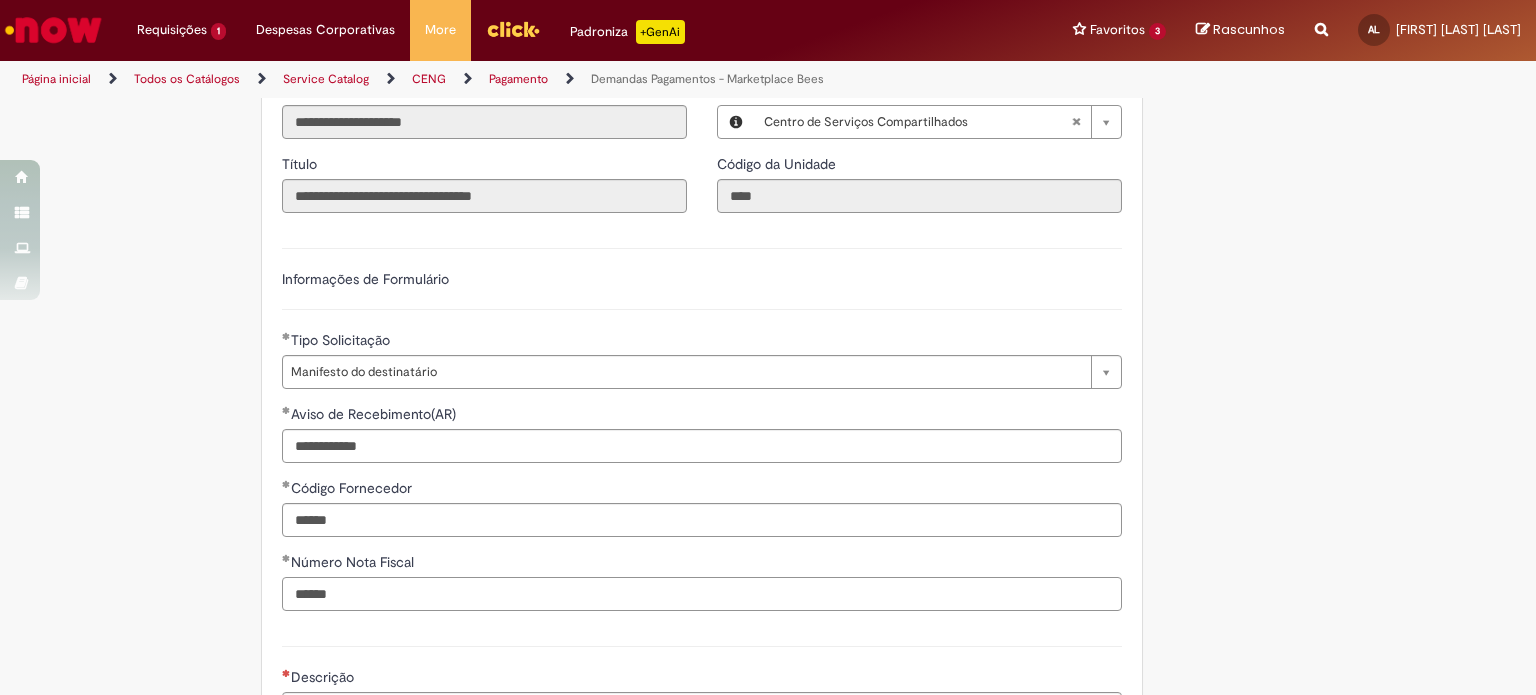 type on "******" 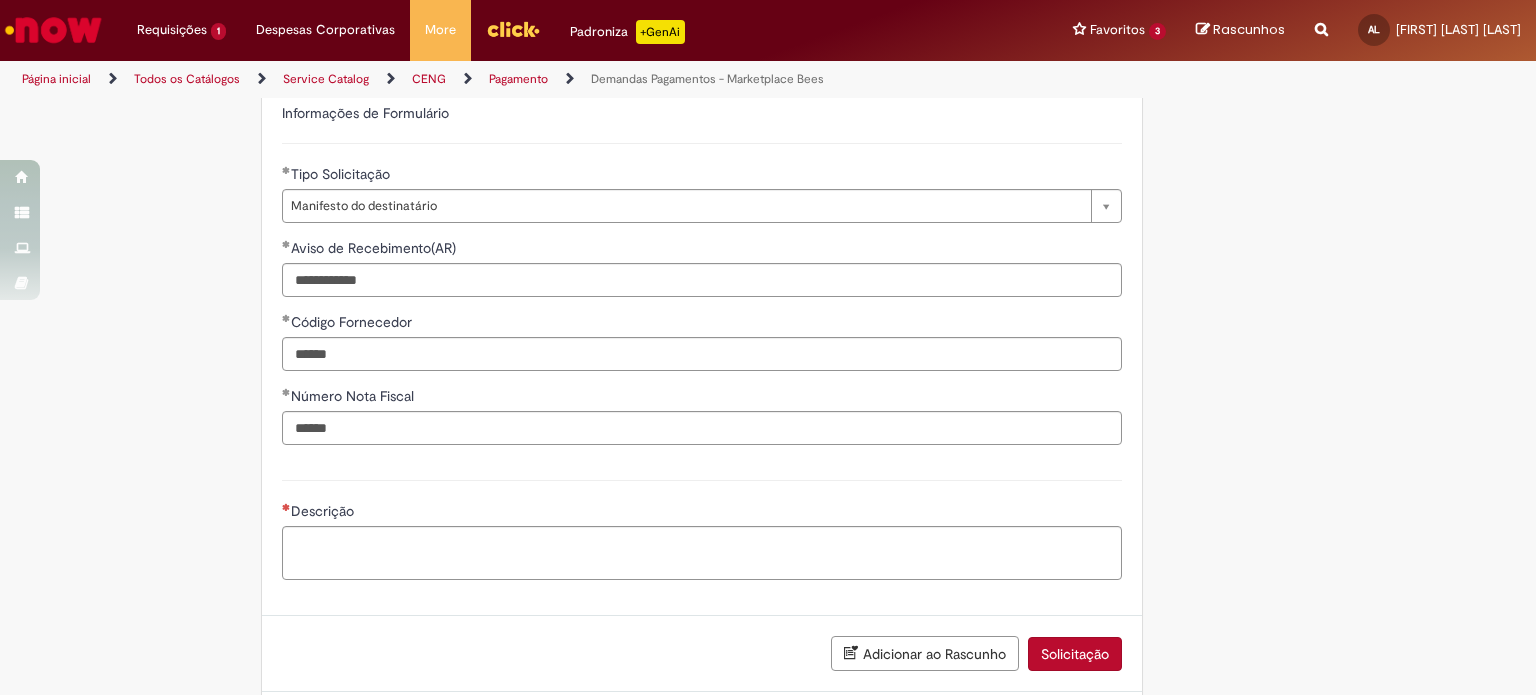 scroll, scrollTop: 703, scrollLeft: 0, axis: vertical 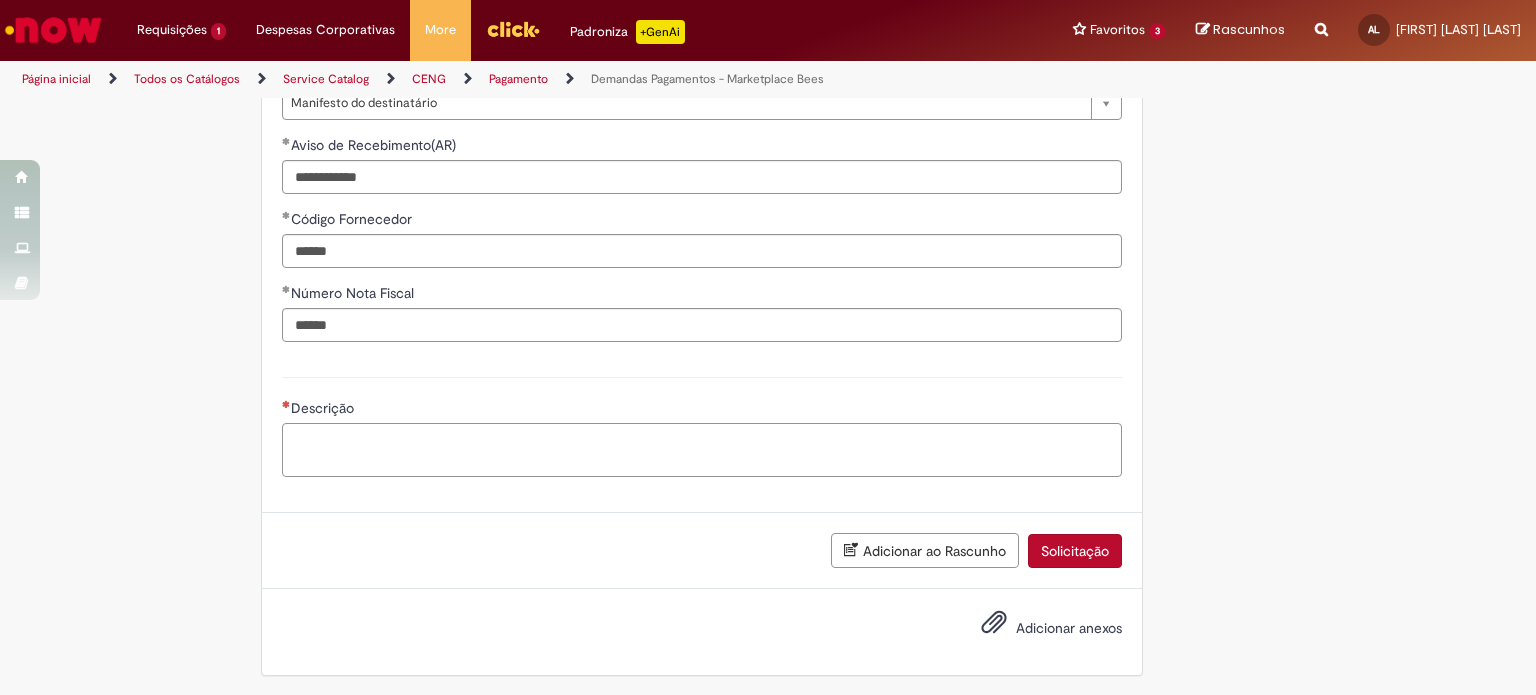 click on "Descrição" at bounding box center (702, 450) 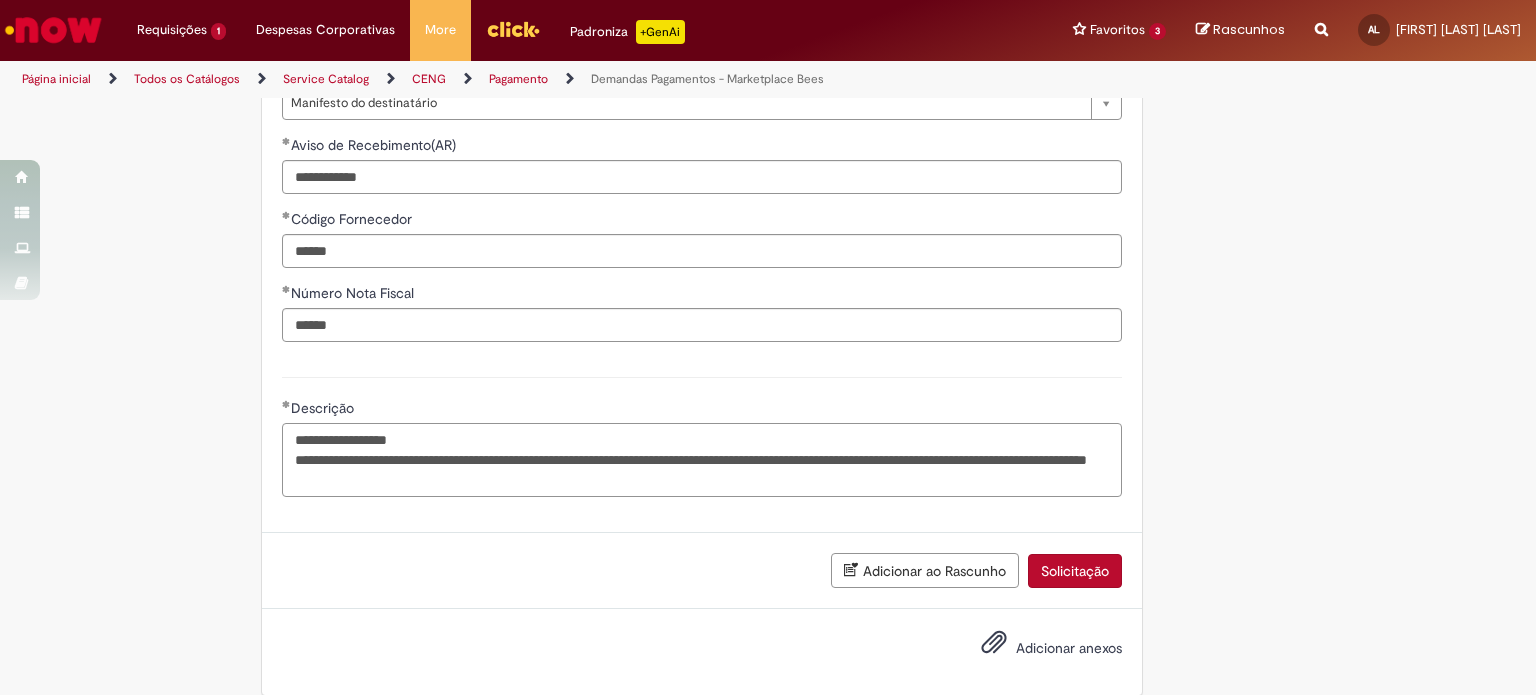 click on "**********" at bounding box center [702, 460] 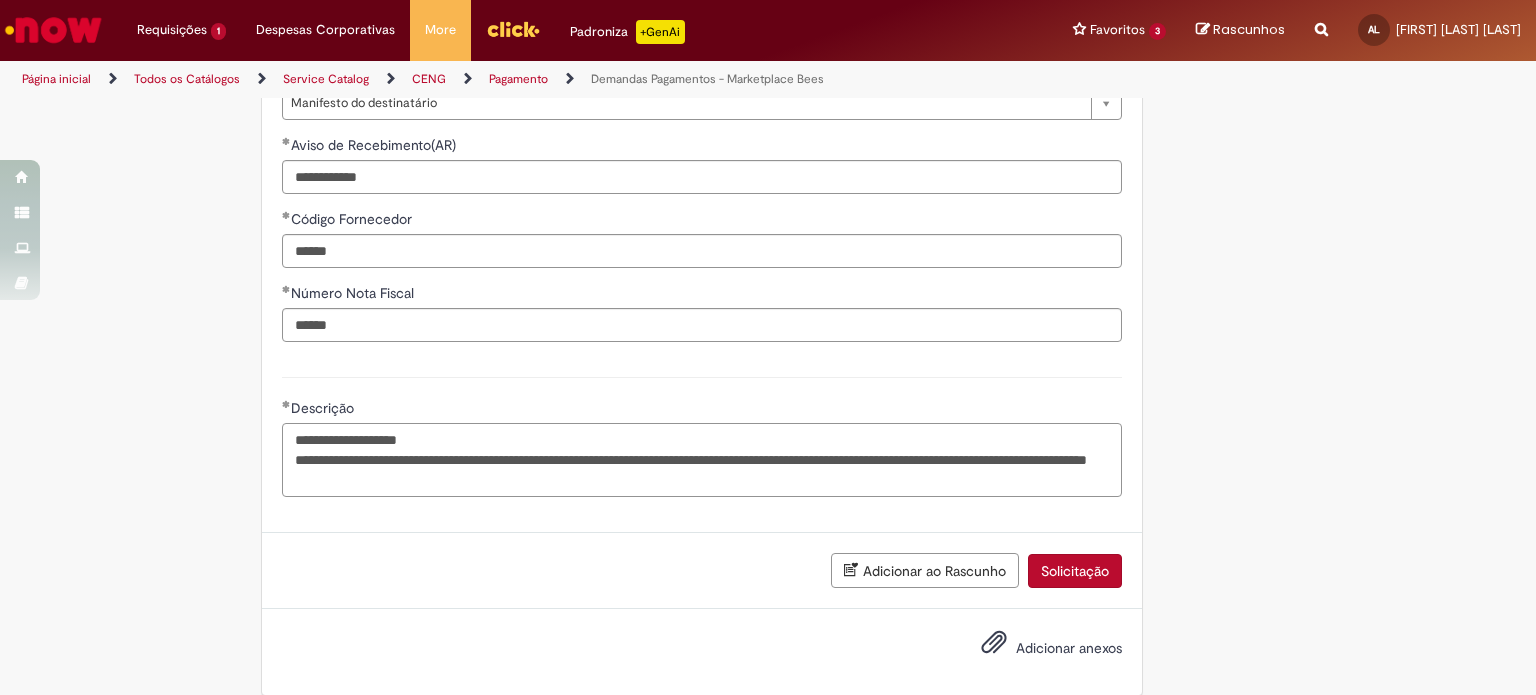 drag, startPoint x: 329, startPoint y: 456, endPoint x: 460, endPoint y: 466, distance: 131.38112 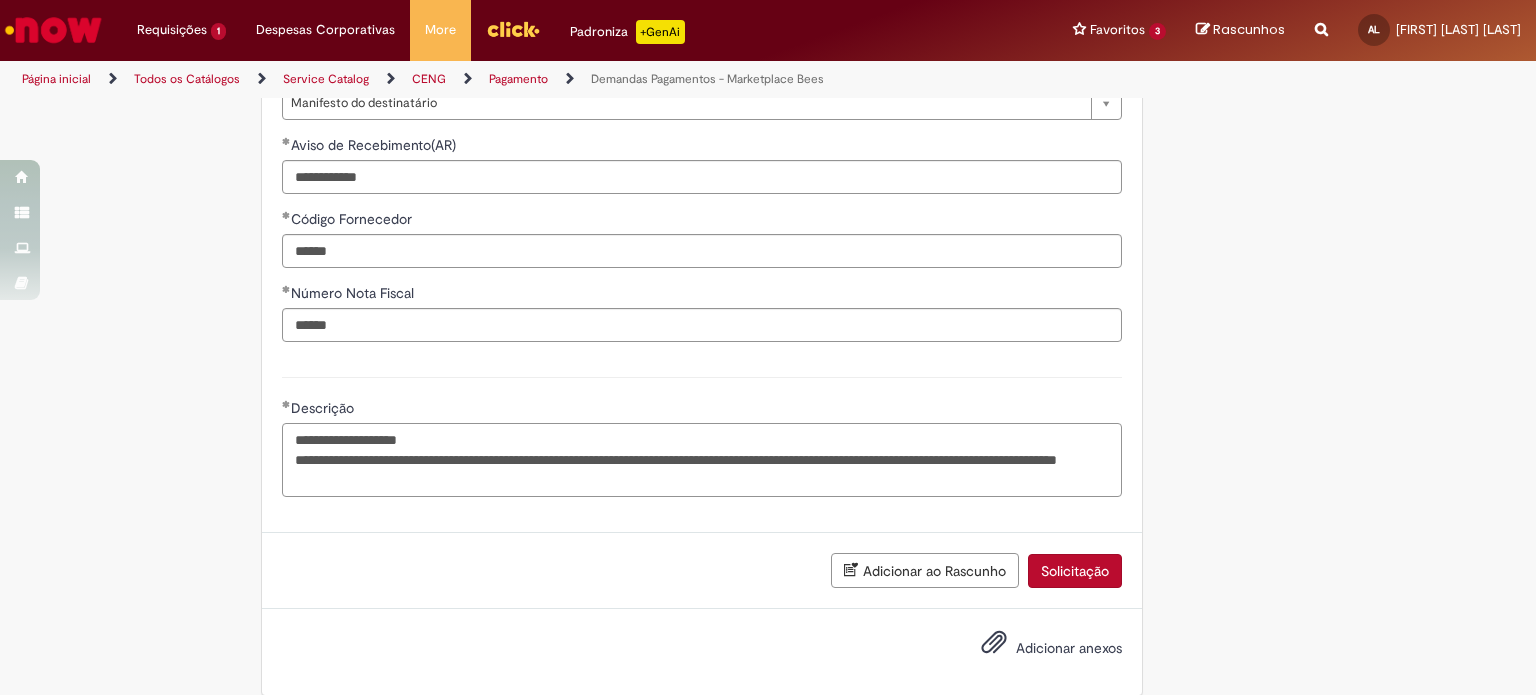 click on "**********" at bounding box center [702, 460] 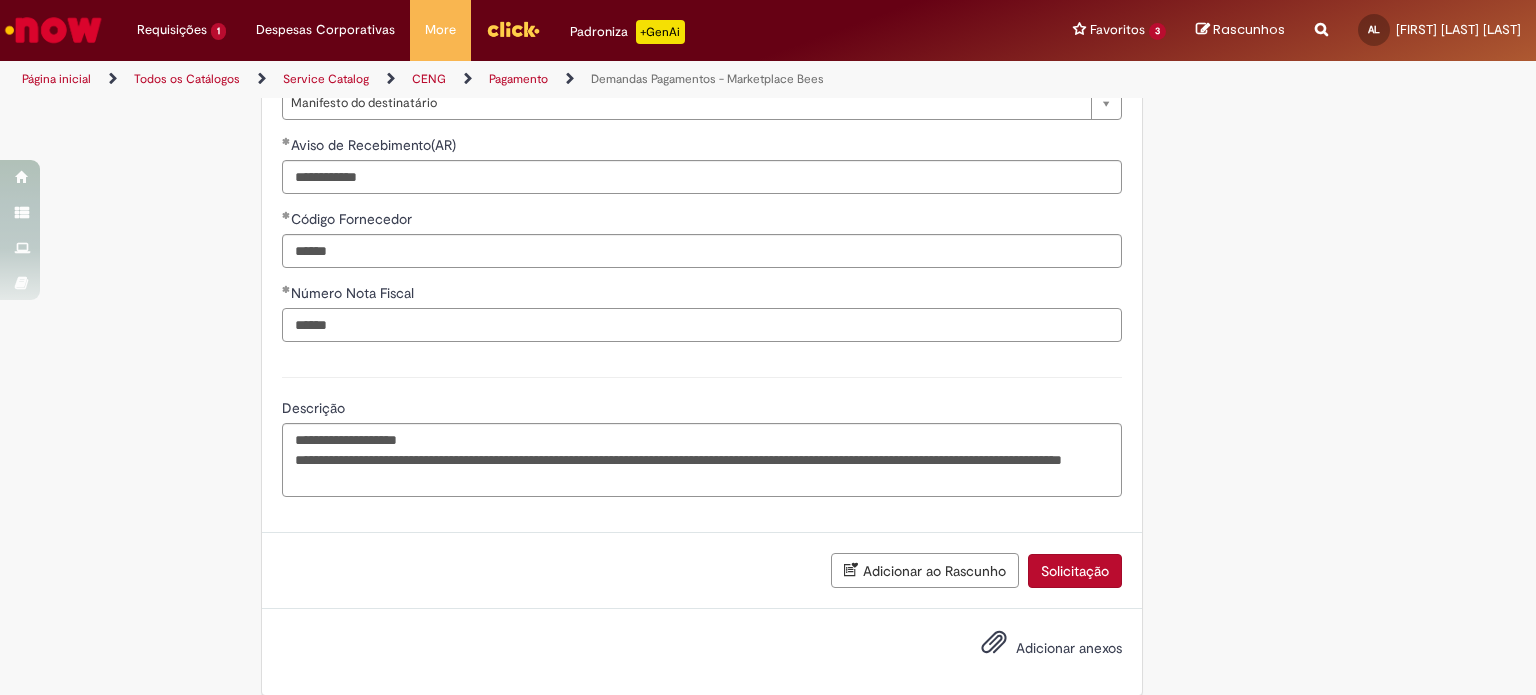 click on "******" at bounding box center [702, 325] 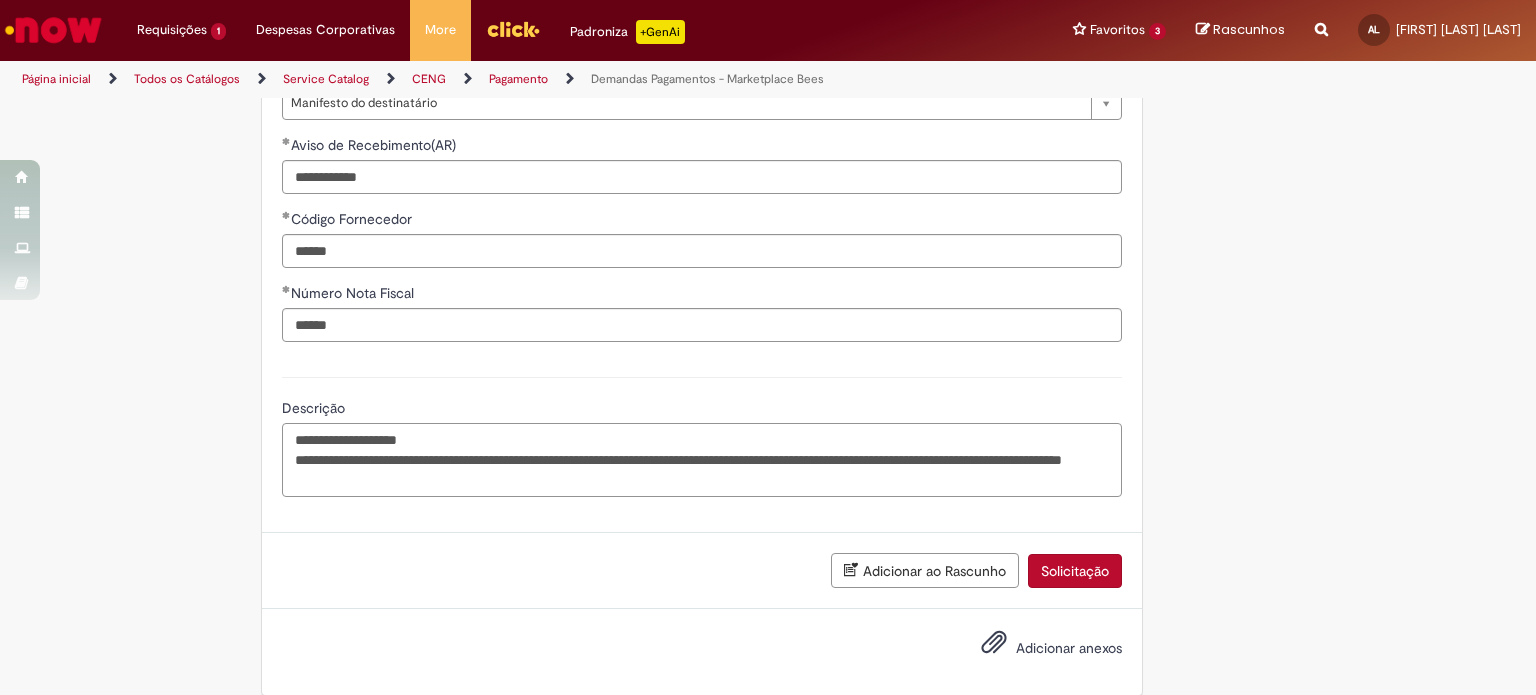 click on "**********" at bounding box center (702, 460) 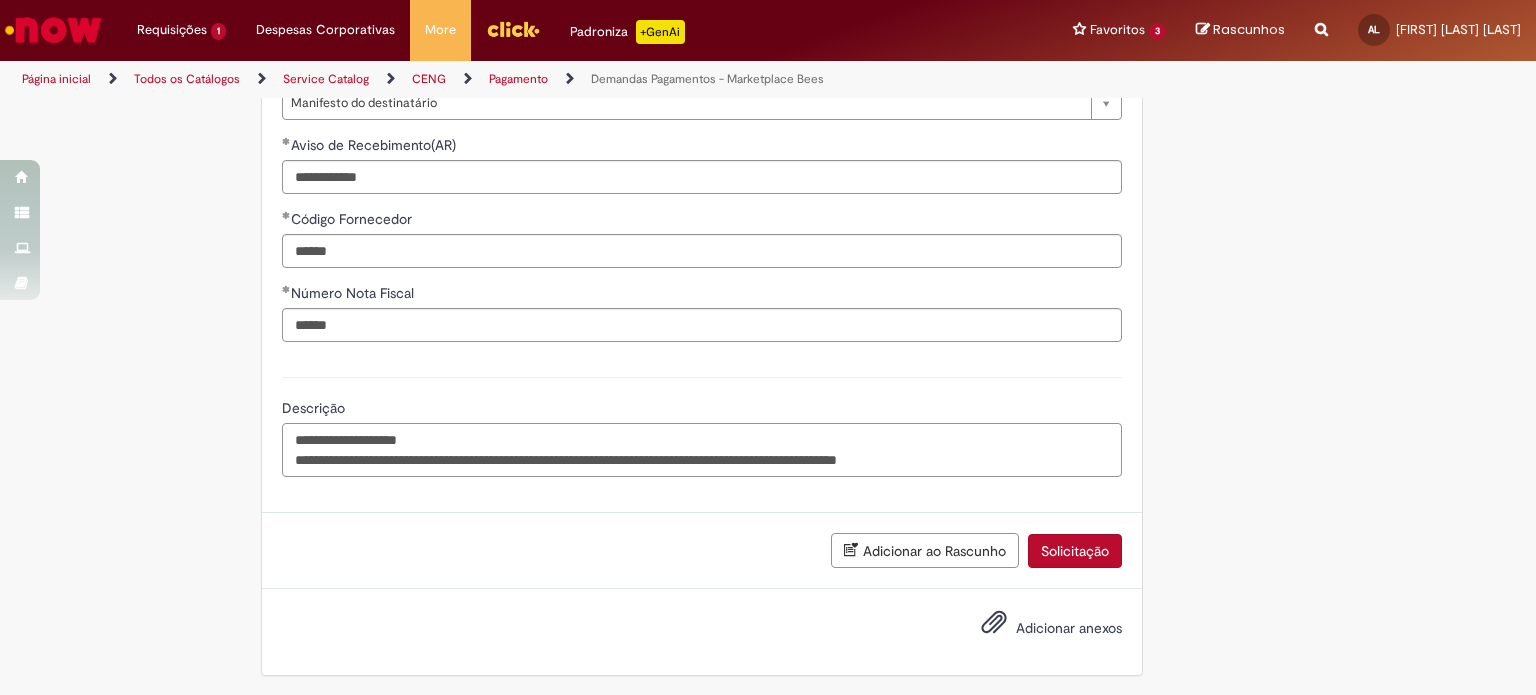 paste on "**********" 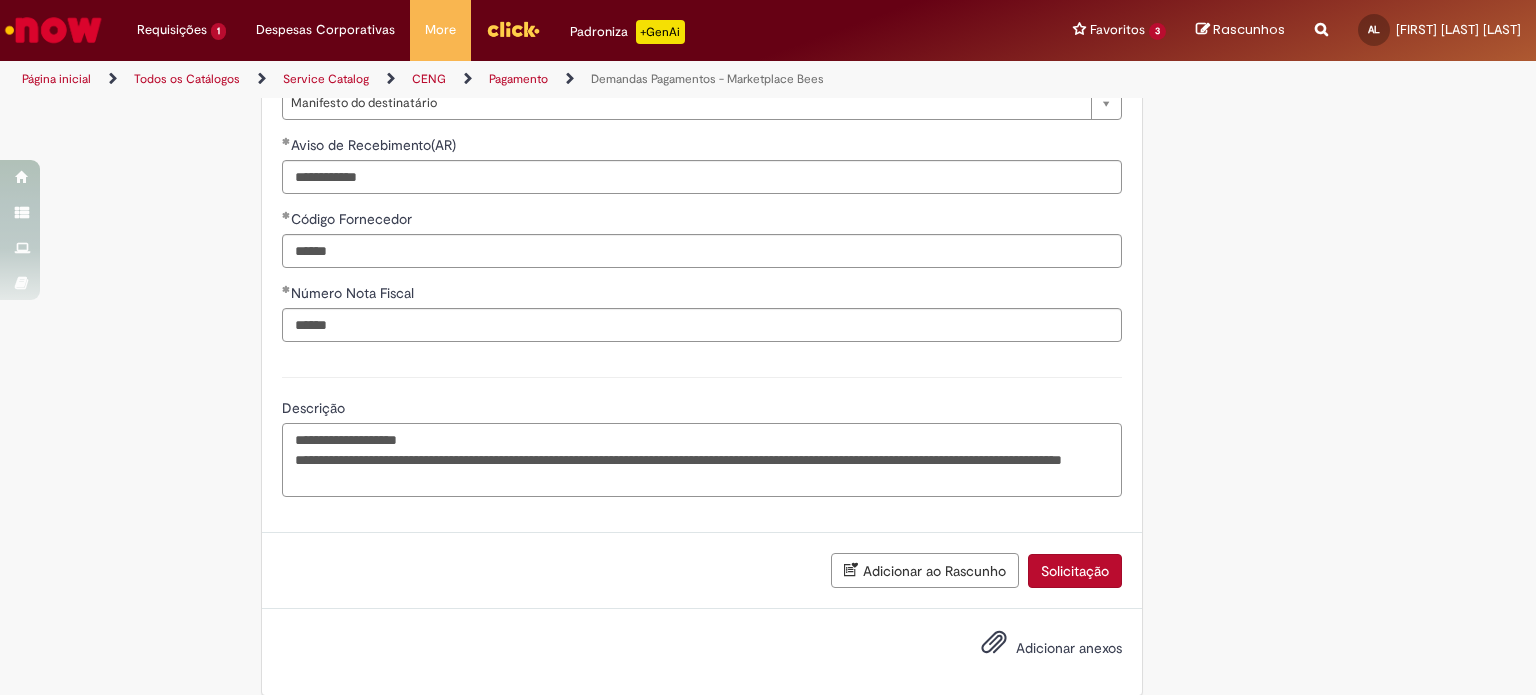 click on "**********" at bounding box center [702, 460] 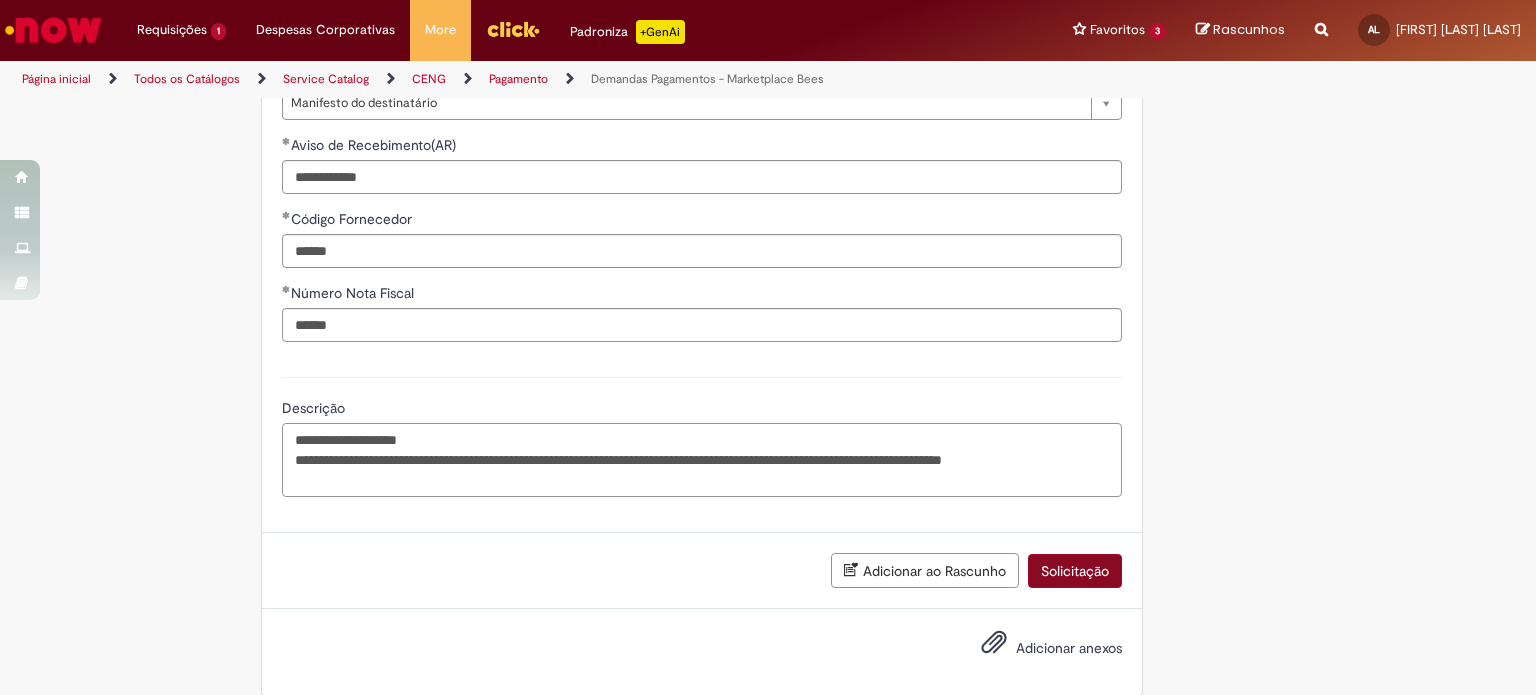 type on "**********" 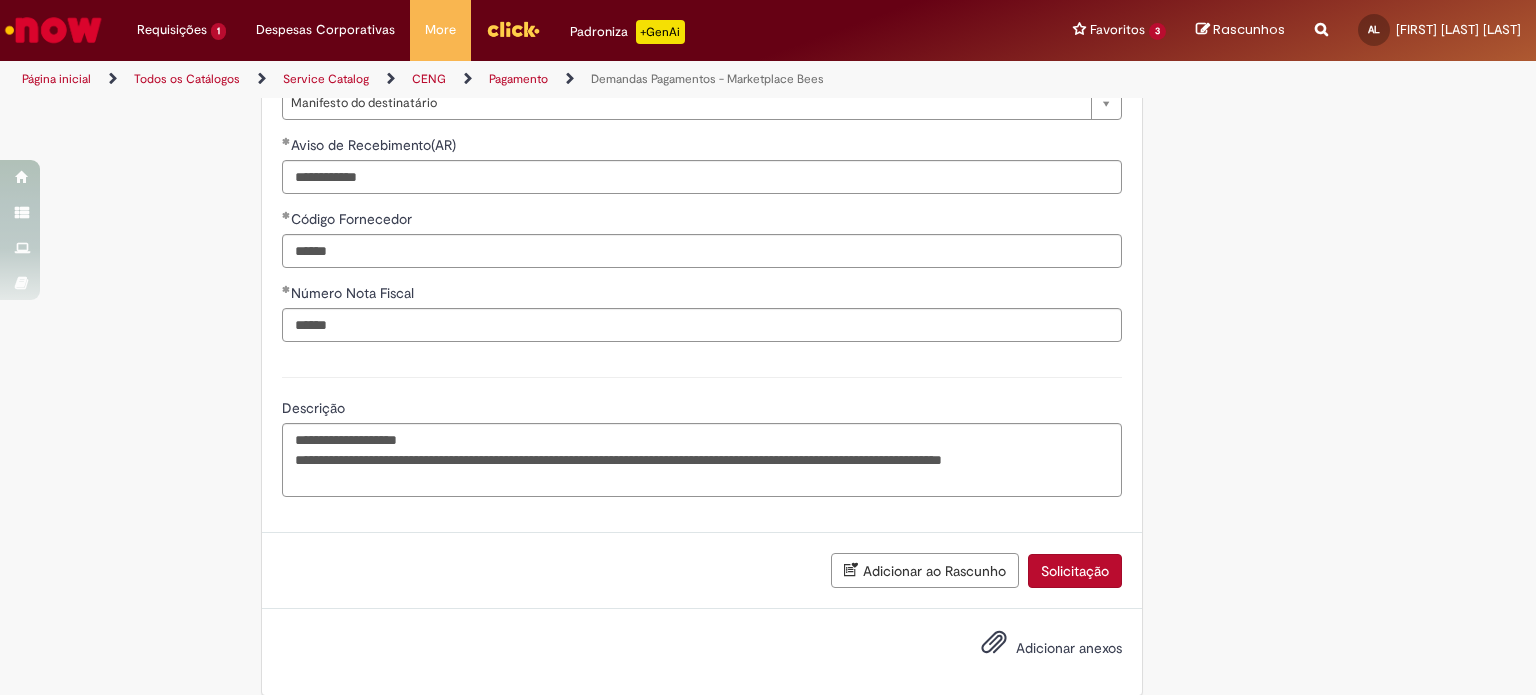 click on "Solicitação" at bounding box center (1075, 571) 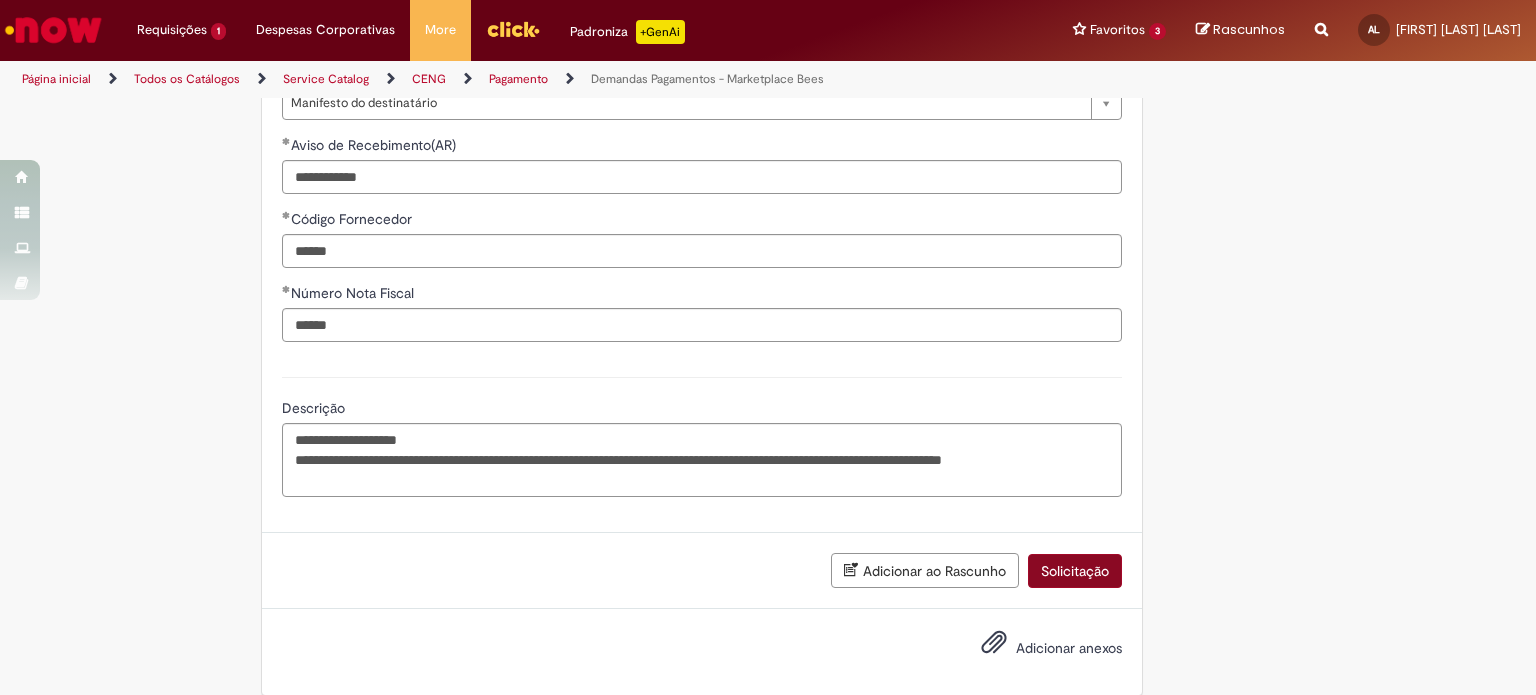 scroll, scrollTop: 676, scrollLeft: 0, axis: vertical 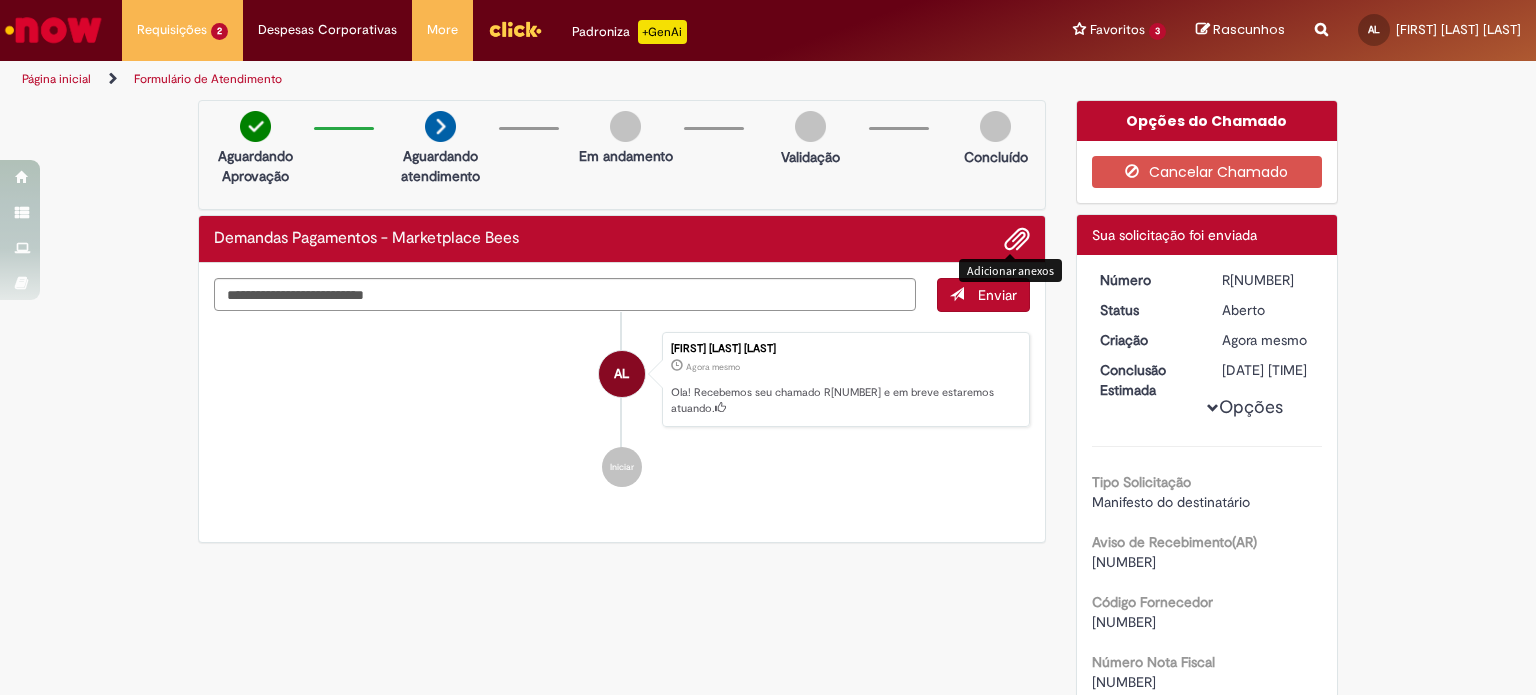 click at bounding box center [1017, 240] 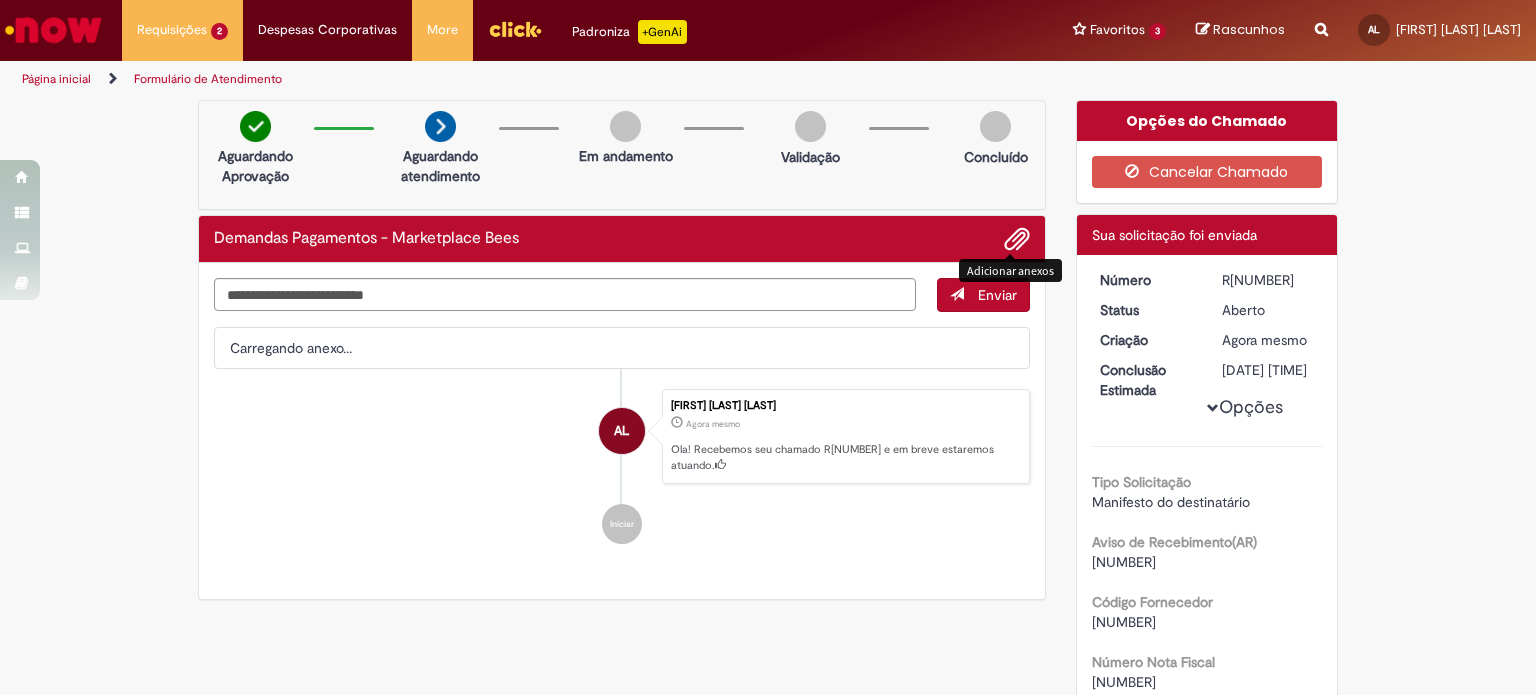 type 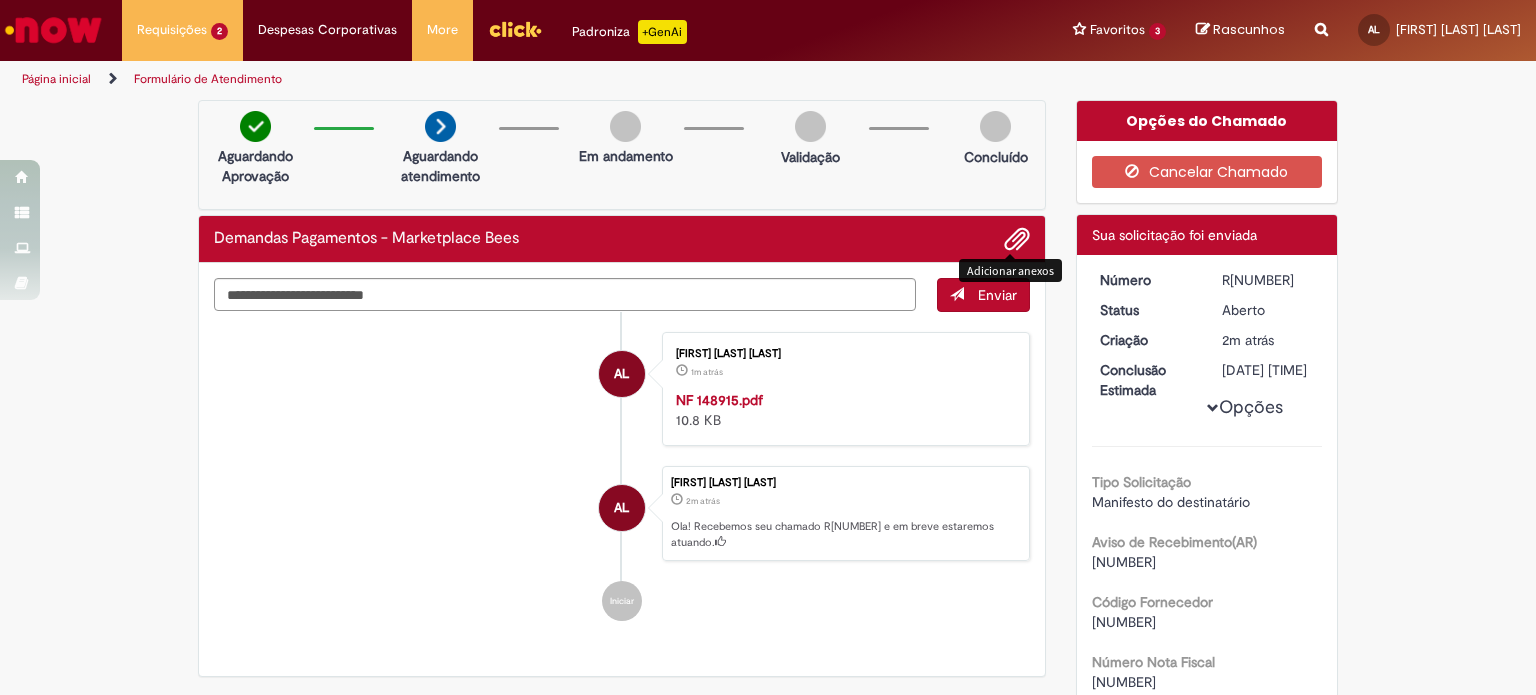 click at bounding box center (1017, 240) 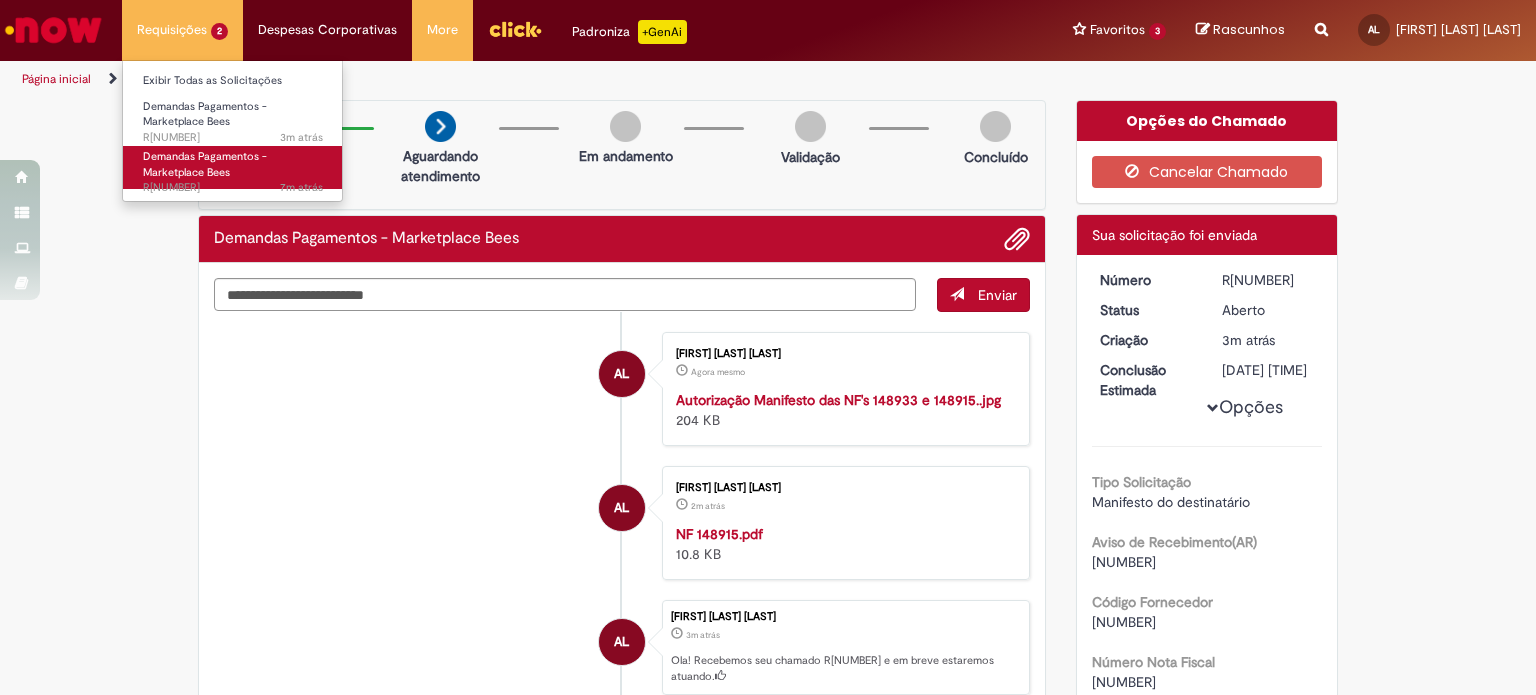 click on "Demandas Pagamentos - Marketplace Bees" at bounding box center [205, 164] 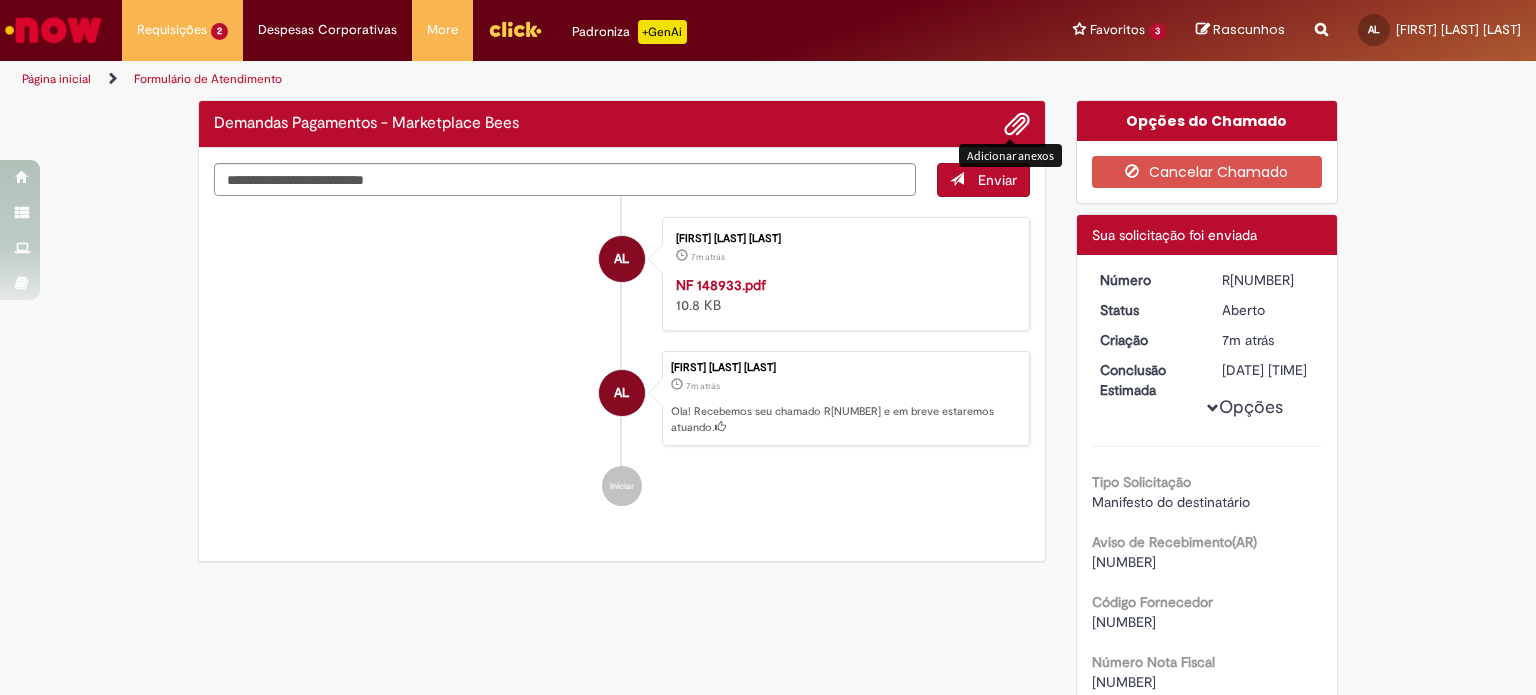 click at bounding box center (1017, 125) 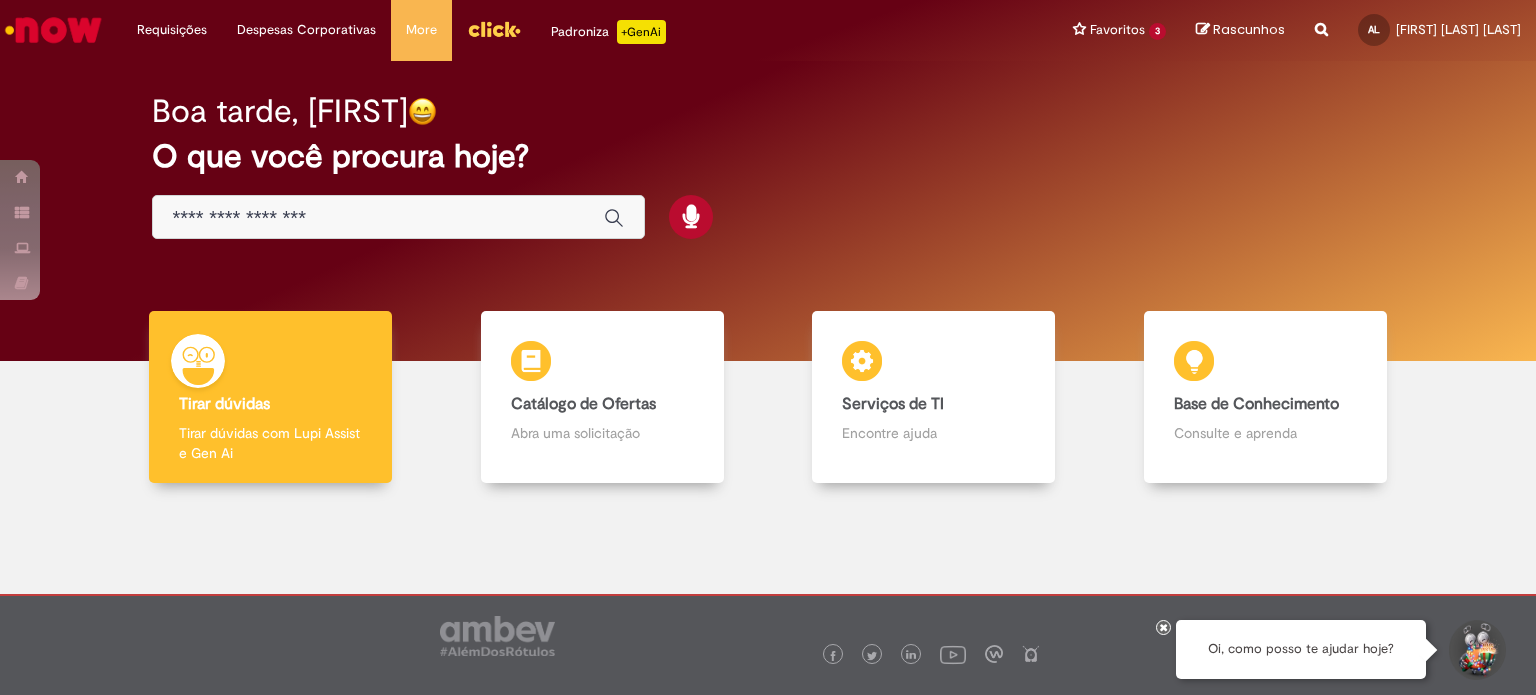 scroll, scrollTop: 0, scrollLeft: 0, axis: both 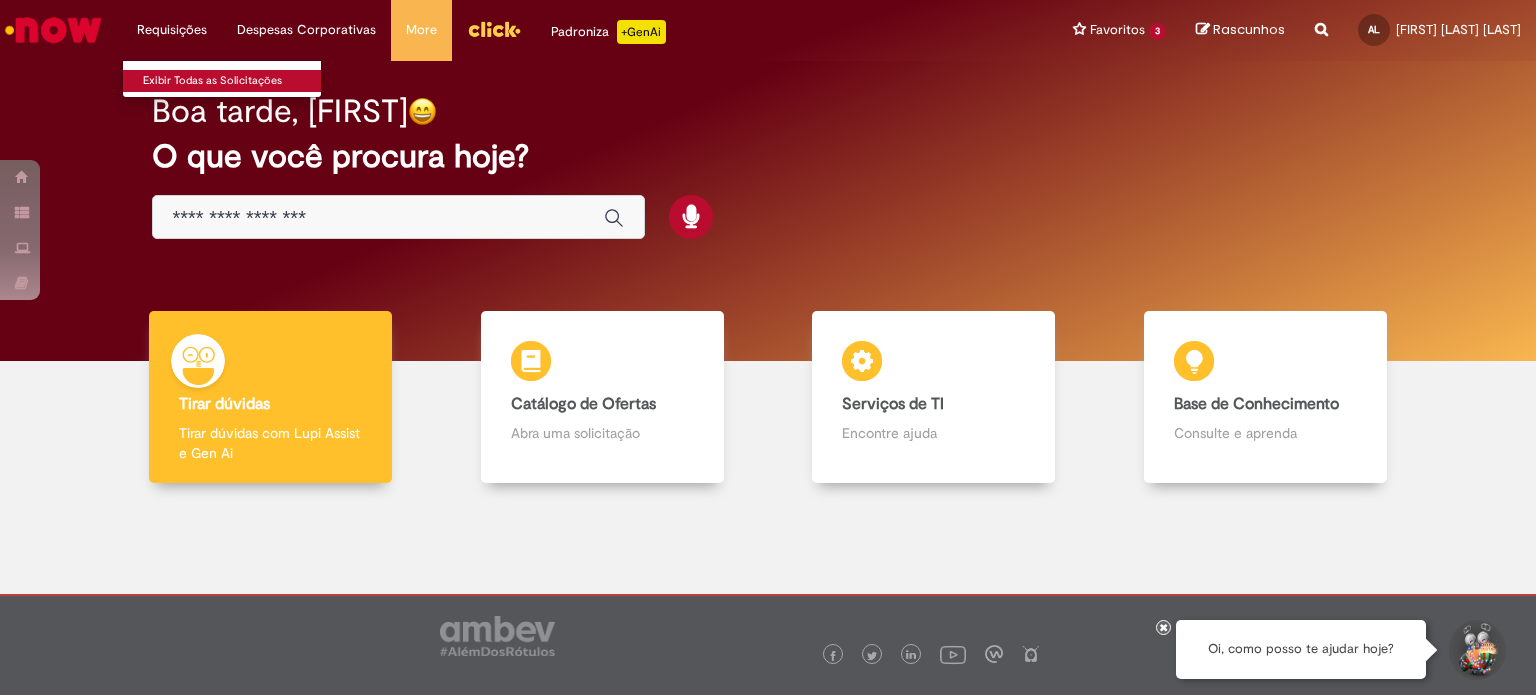 click on "Exibir Todas as Solicitações" at bounding box center (233, 81) 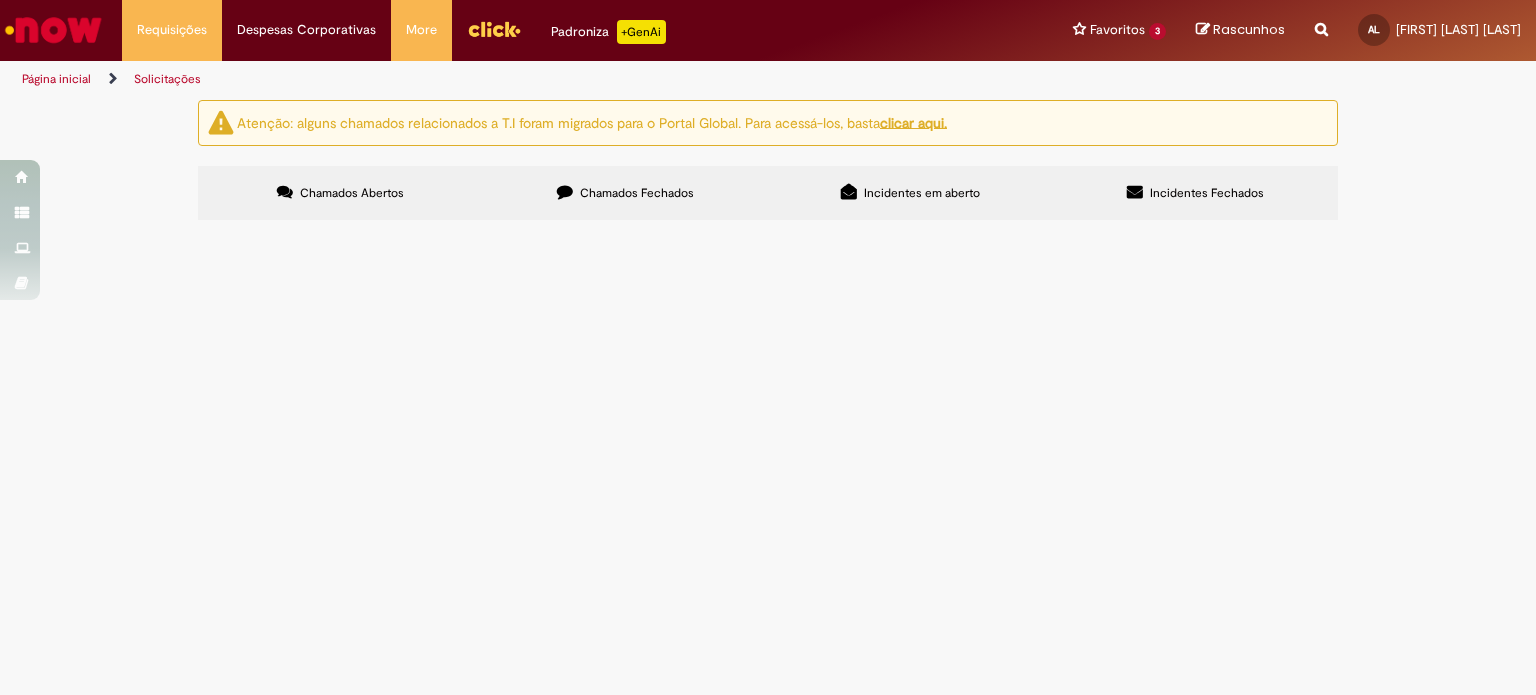 click on "Chamados Fechados" at bounding box center [625, 193] 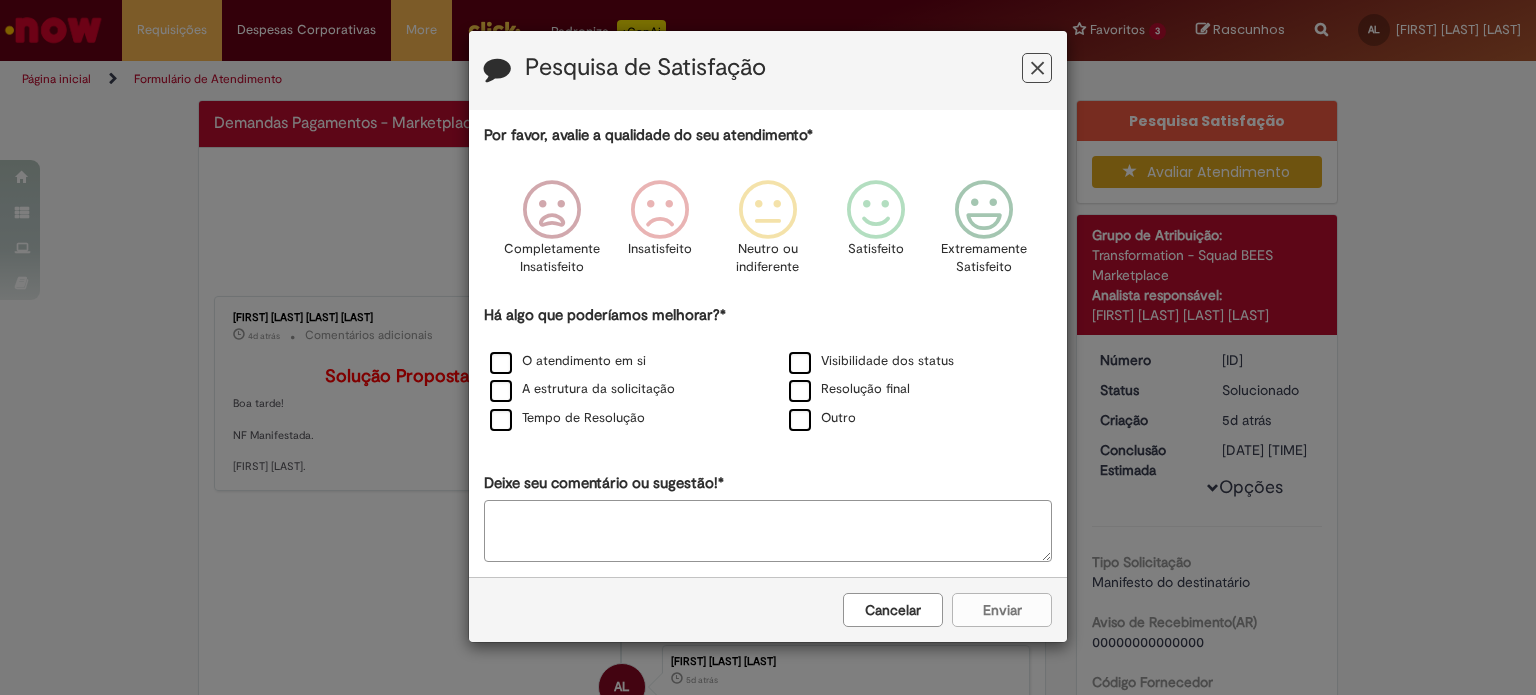 click at bounding box center (1037, 68) 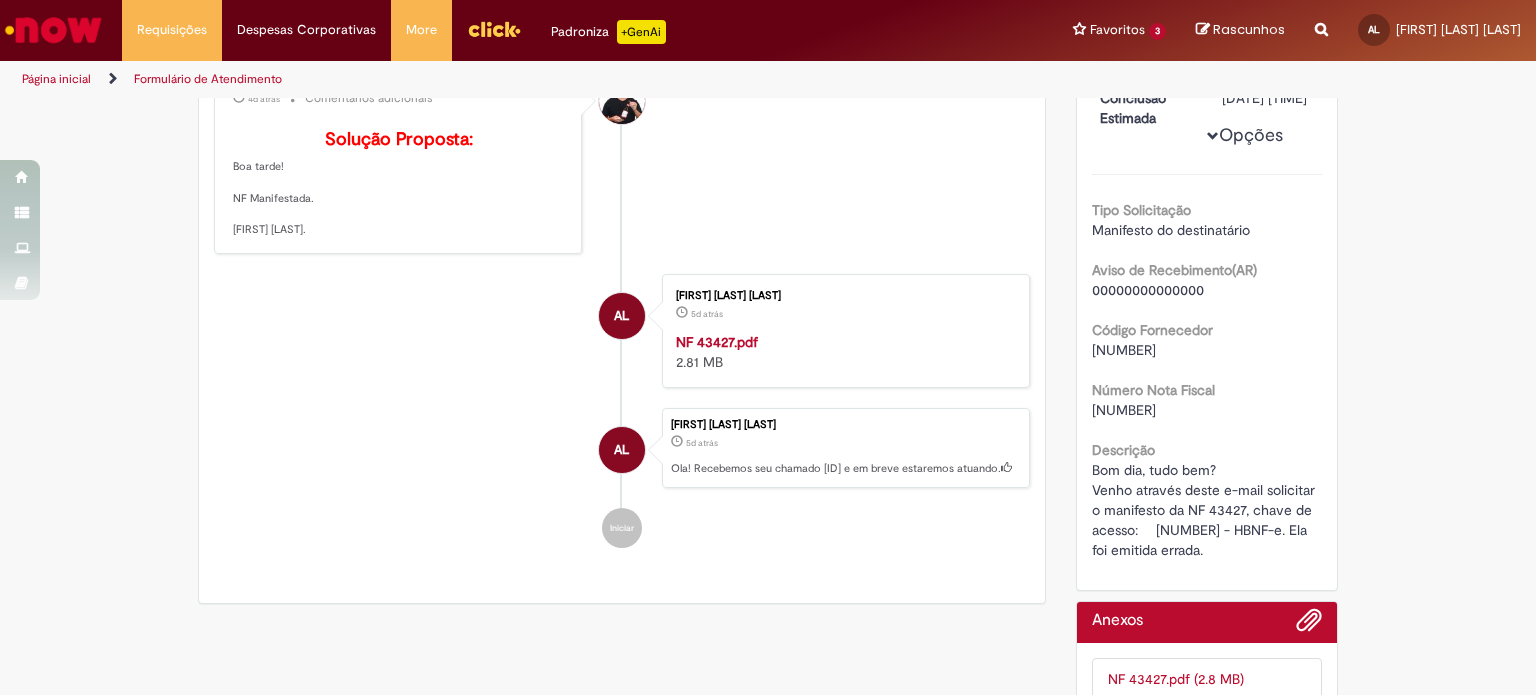 scroll, scrollTop: 351, scrollLeft: 0, axis: vertical 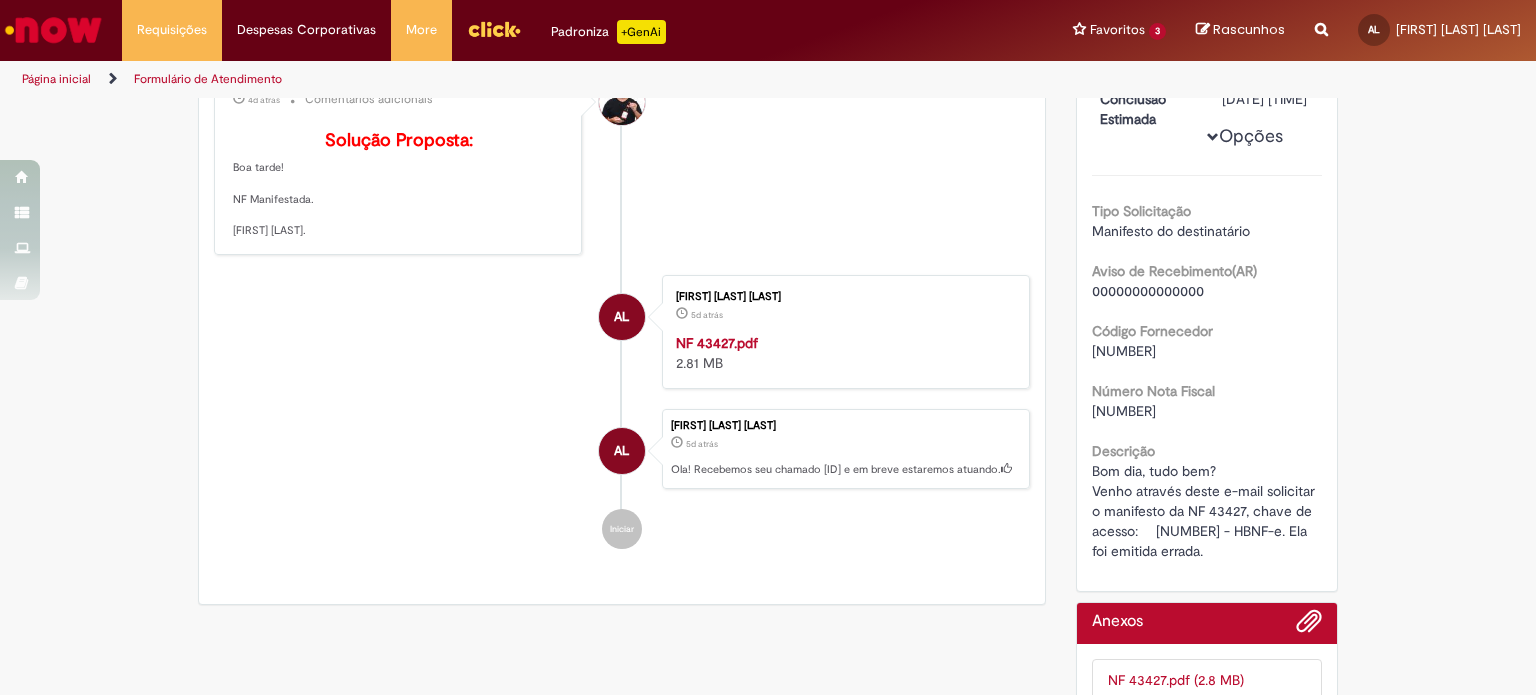 drag, startPoint x: 1087, startPoint y: 506, endPoint x: 1184, endPoint y: 636, distance: 162.2005 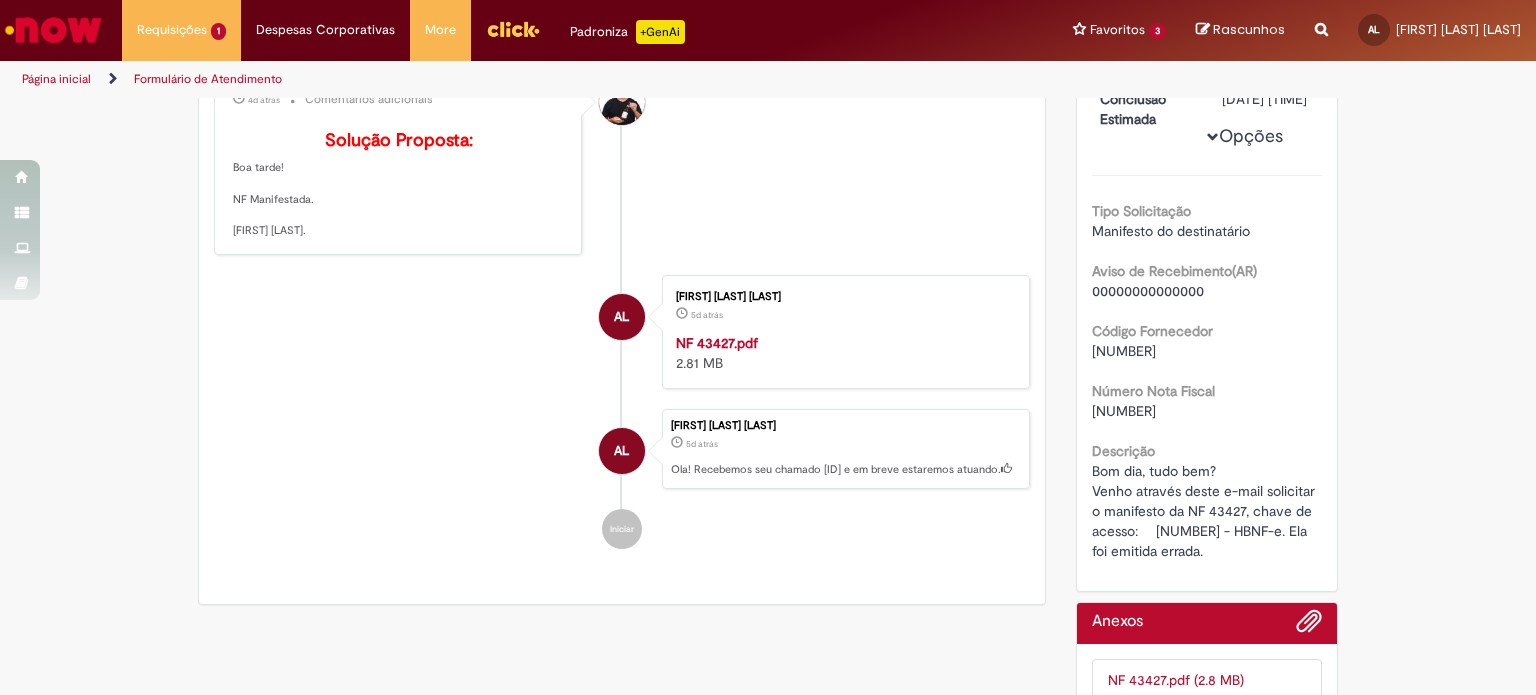 copy on "Bom dia, tudo bem?
Venho através deste e-mail solicitar o manifesto da NF 43427, chave de acesso: 	[NUMBER] - HBNF-e. Ela foi emitida errada." 